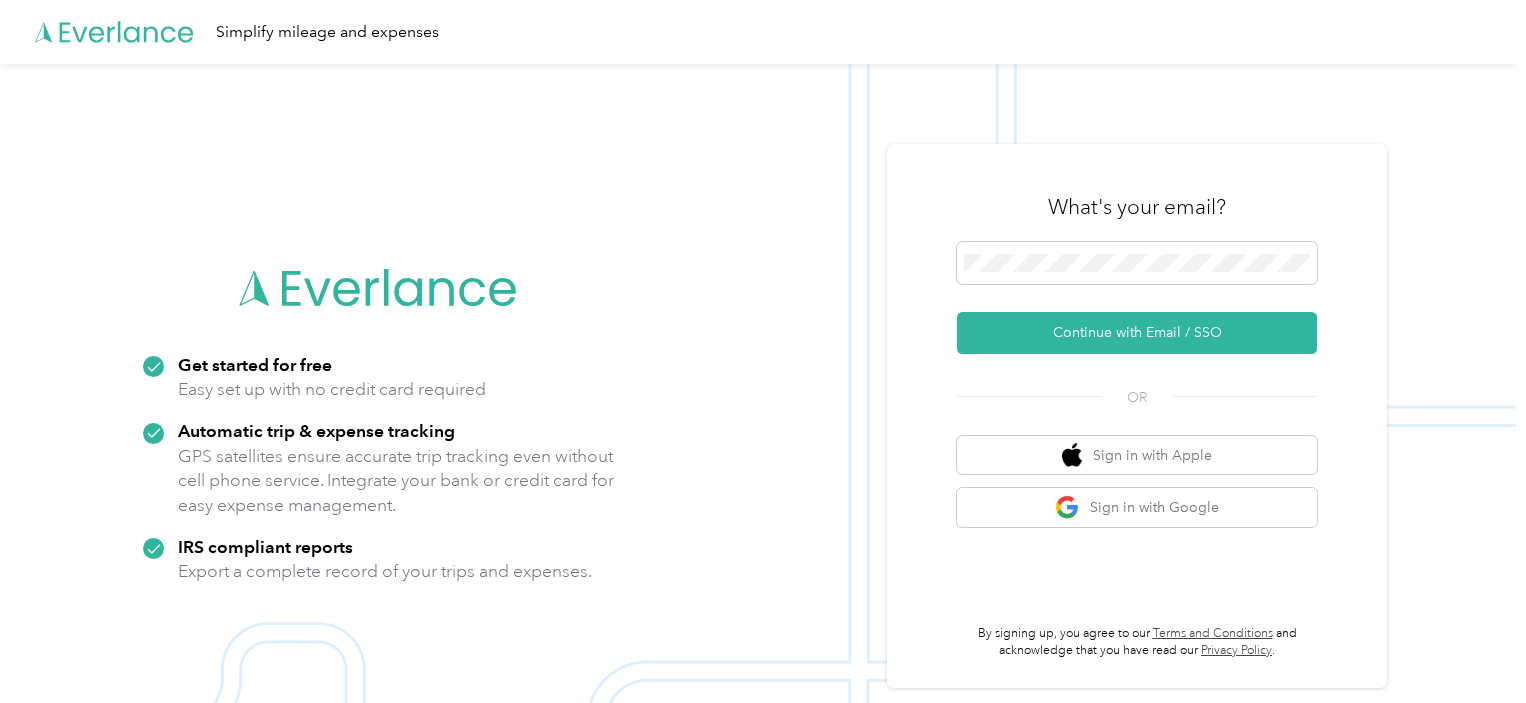 scroll, scrollTop: 0, scrollLeft: 0, axis: both 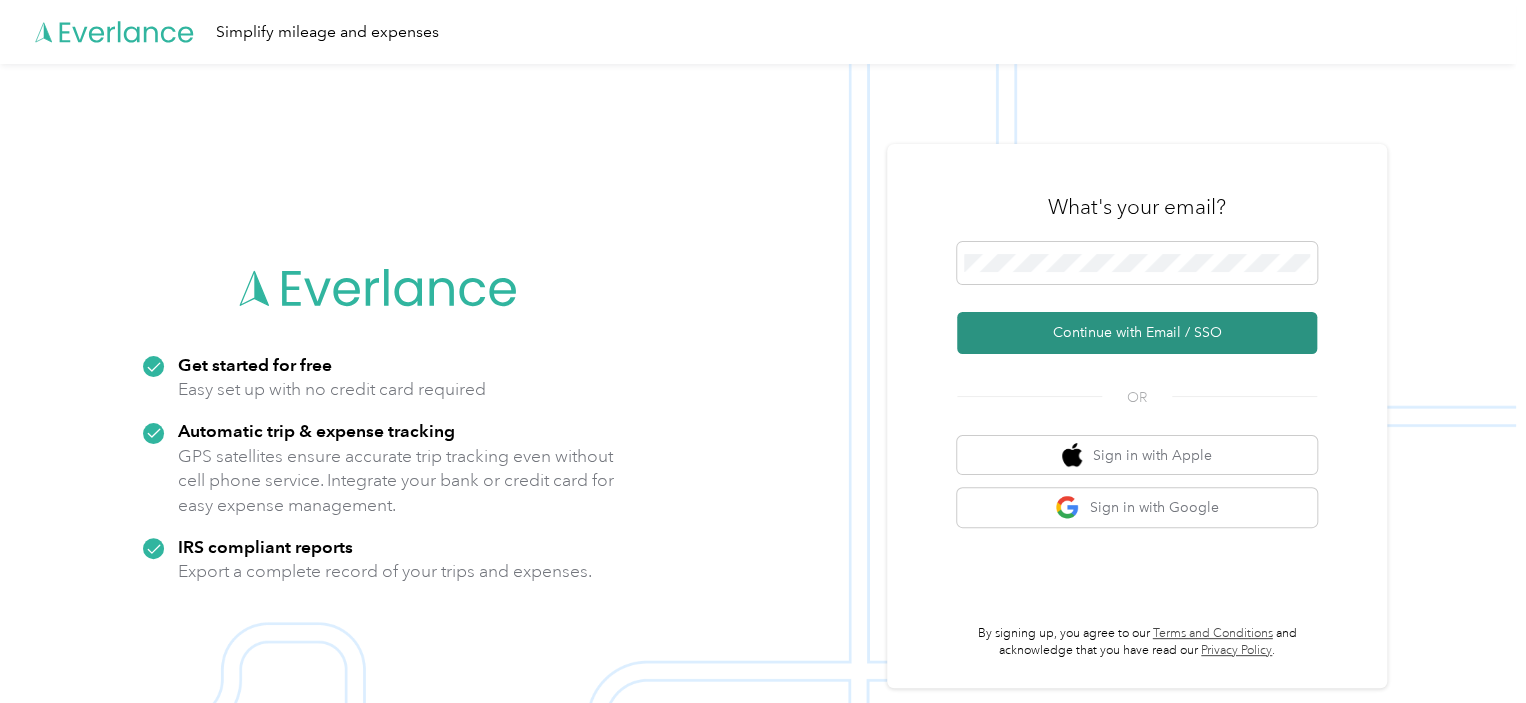 click on "Continue with Email / SSO" at bounding box center [1137, 333] 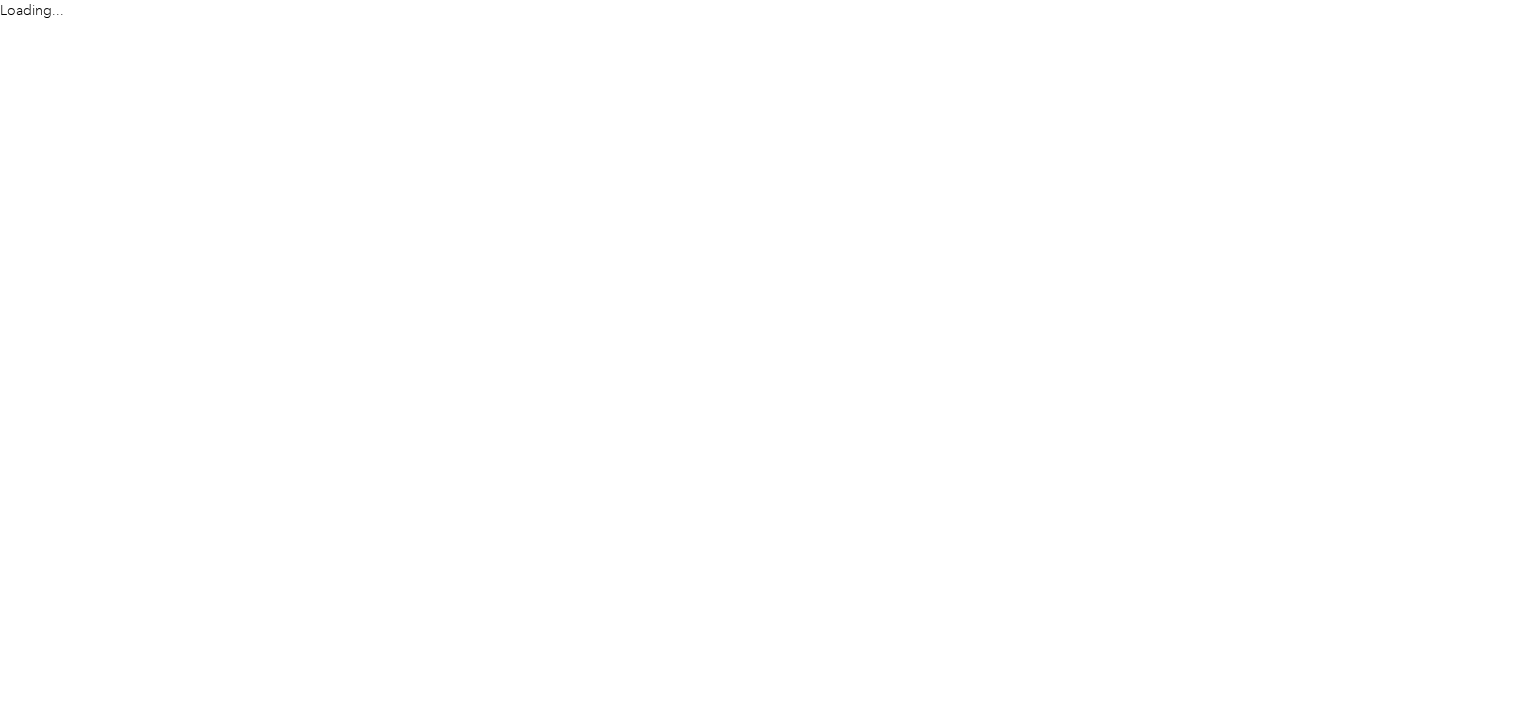 scroll, scrollTop: 0, scrollLeft: 0, axis: both 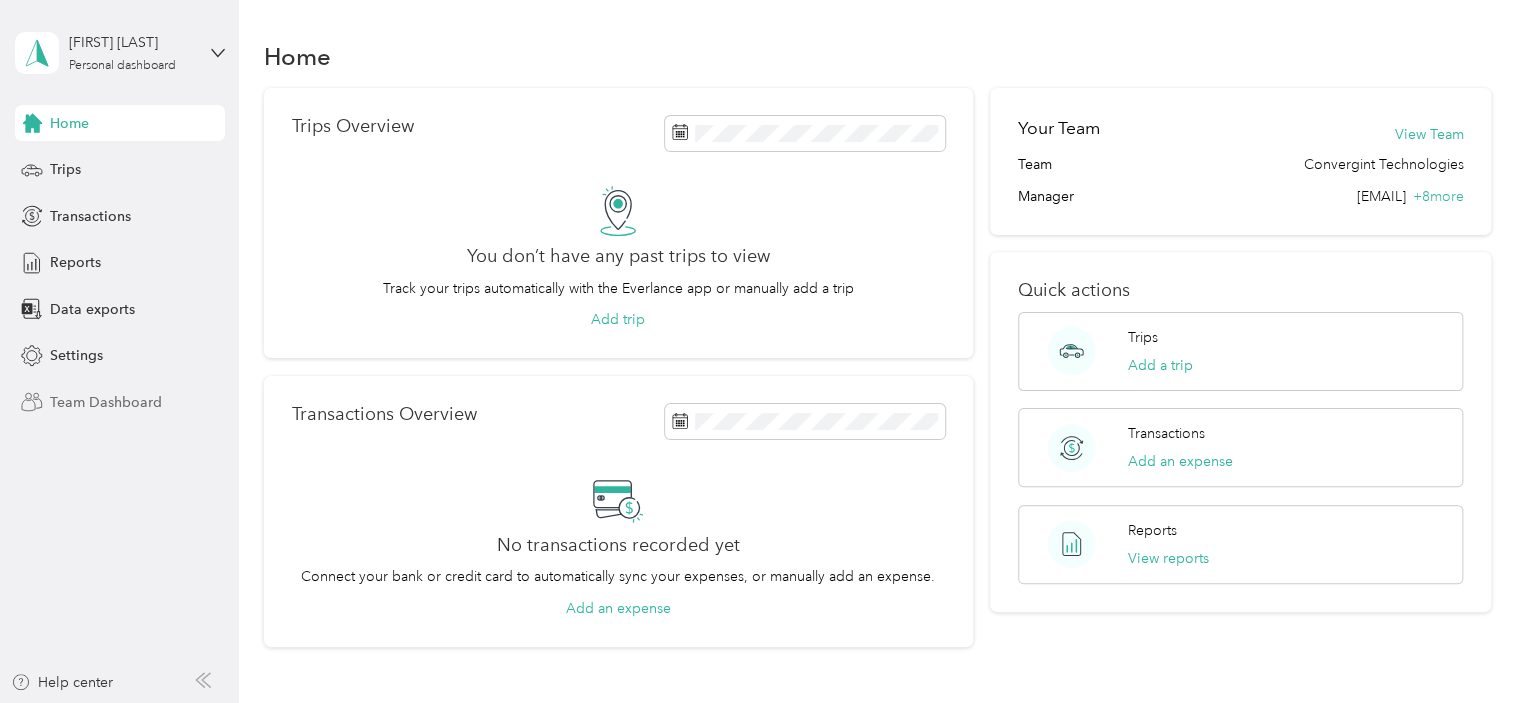 click on "Team Dashboard" at bounding box center [106, 402] 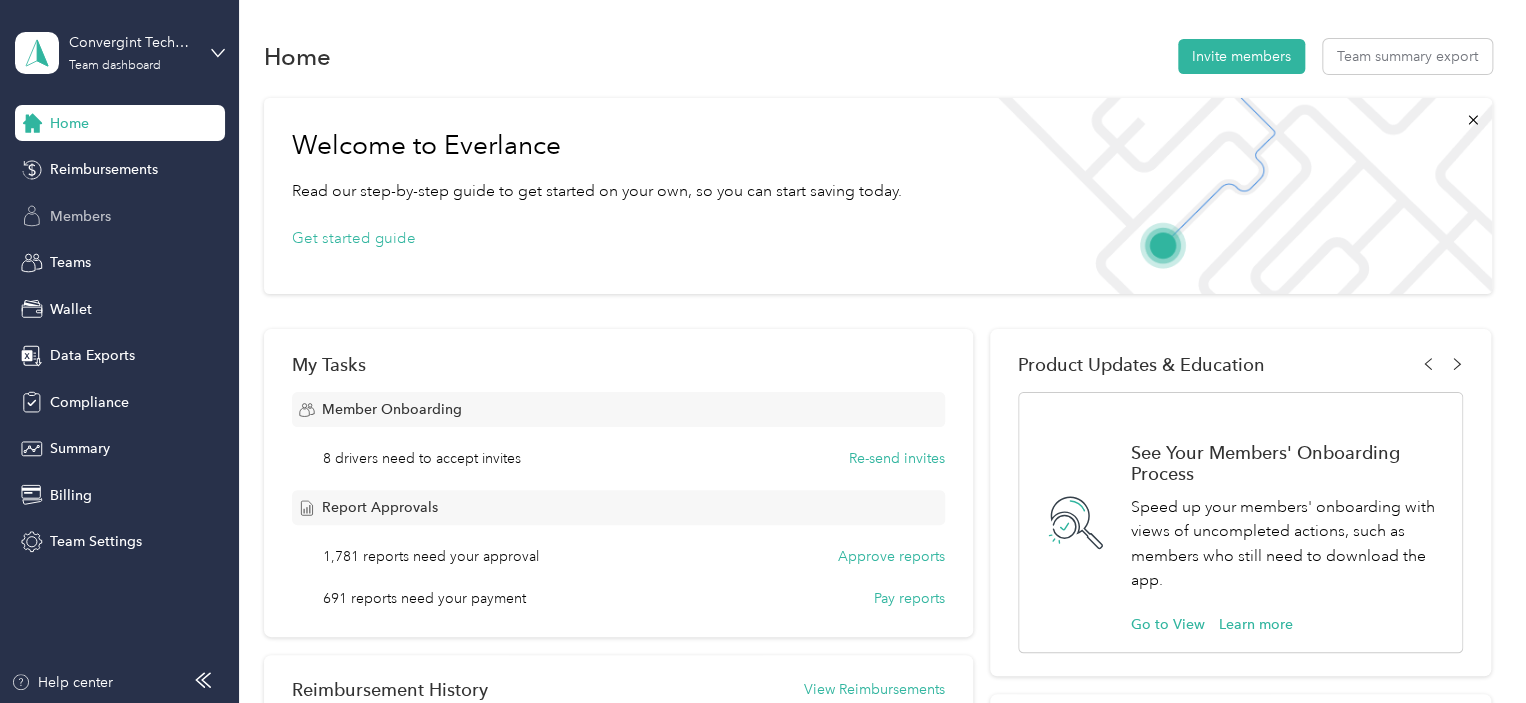 click on "Members" at bounding box center (80, 216) 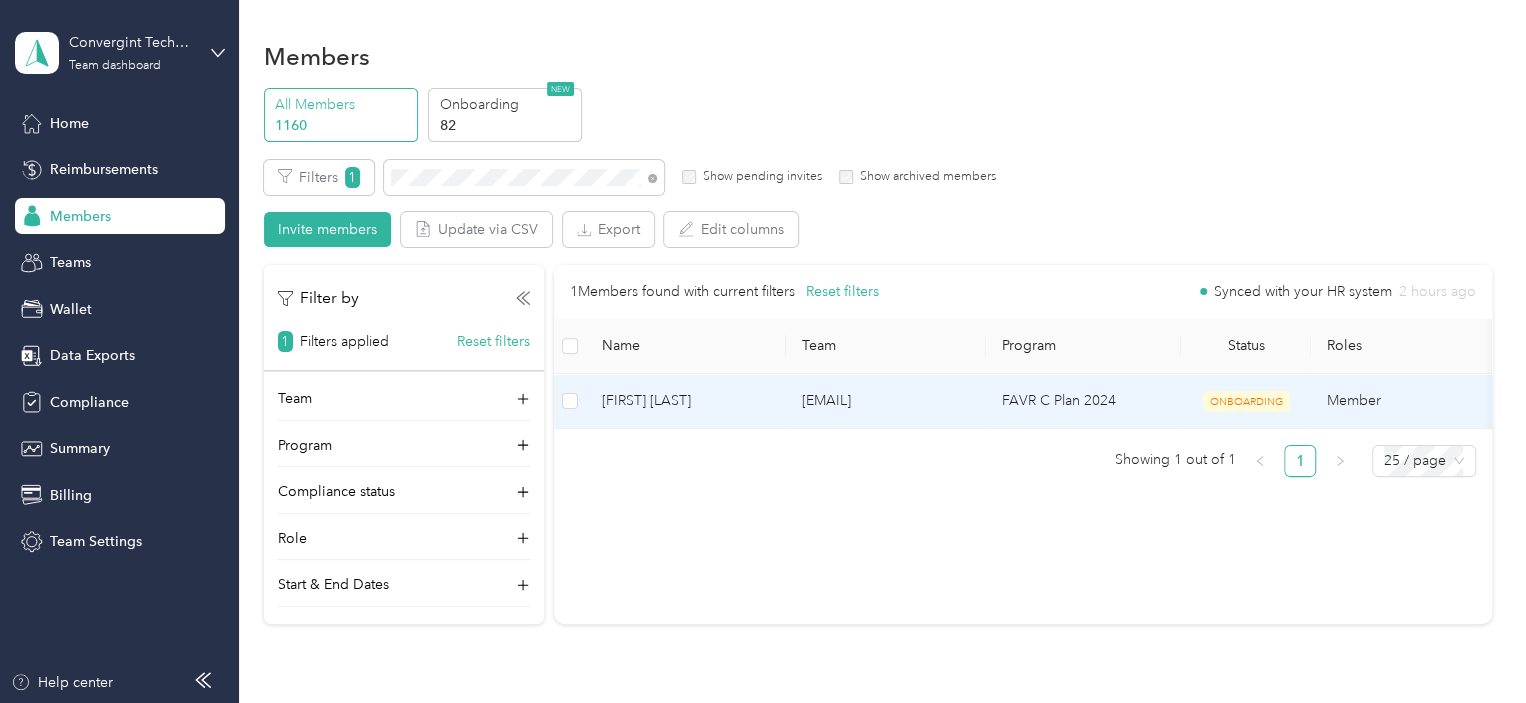 click on "[FIRST] [LAST]" at bounding box center [686, 401] 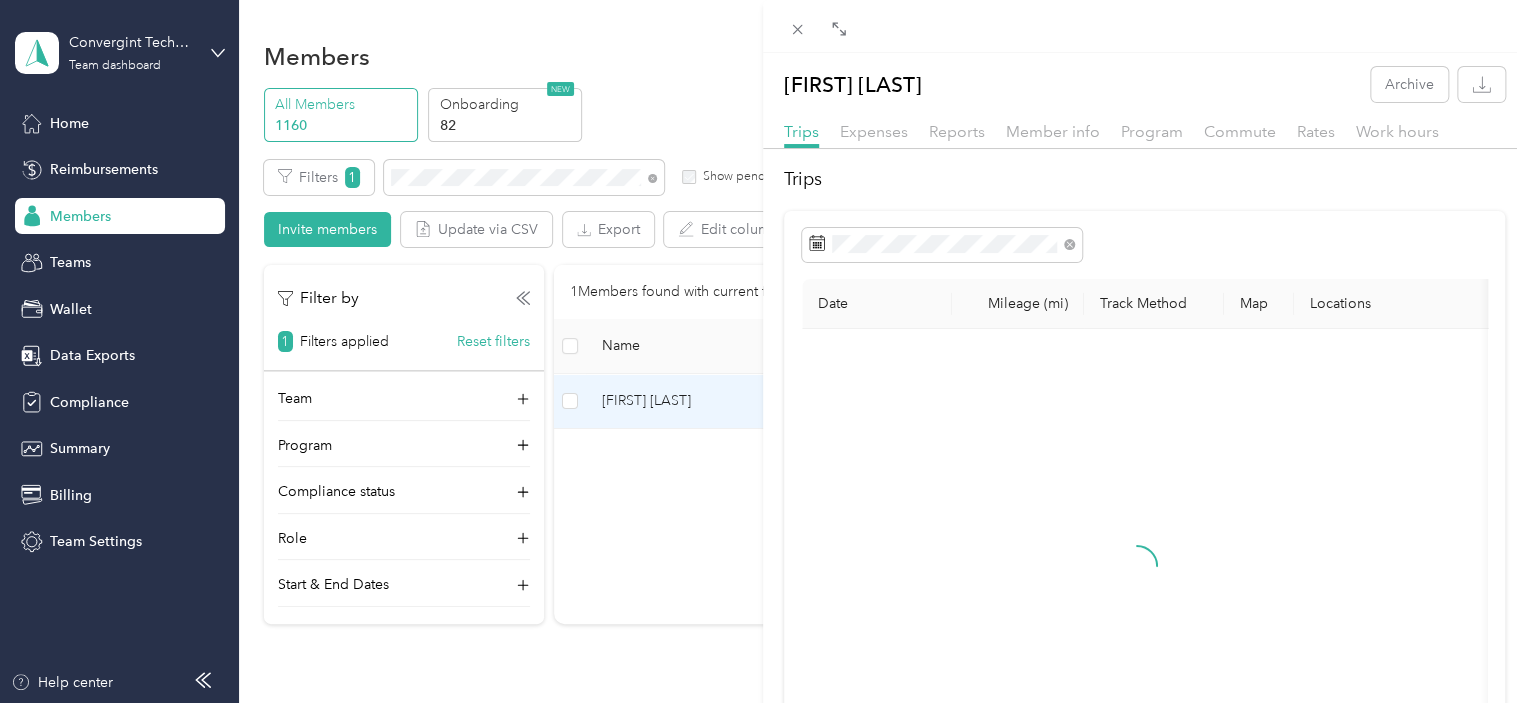 click on "[FIRST] [LAST] Archive Trips Expenses Reports Member info Program Commute Rates Work hours Trips Date Mileage (mi) Track Method Map Locations Mileage value Purpose" at bounding box center (763, 351) 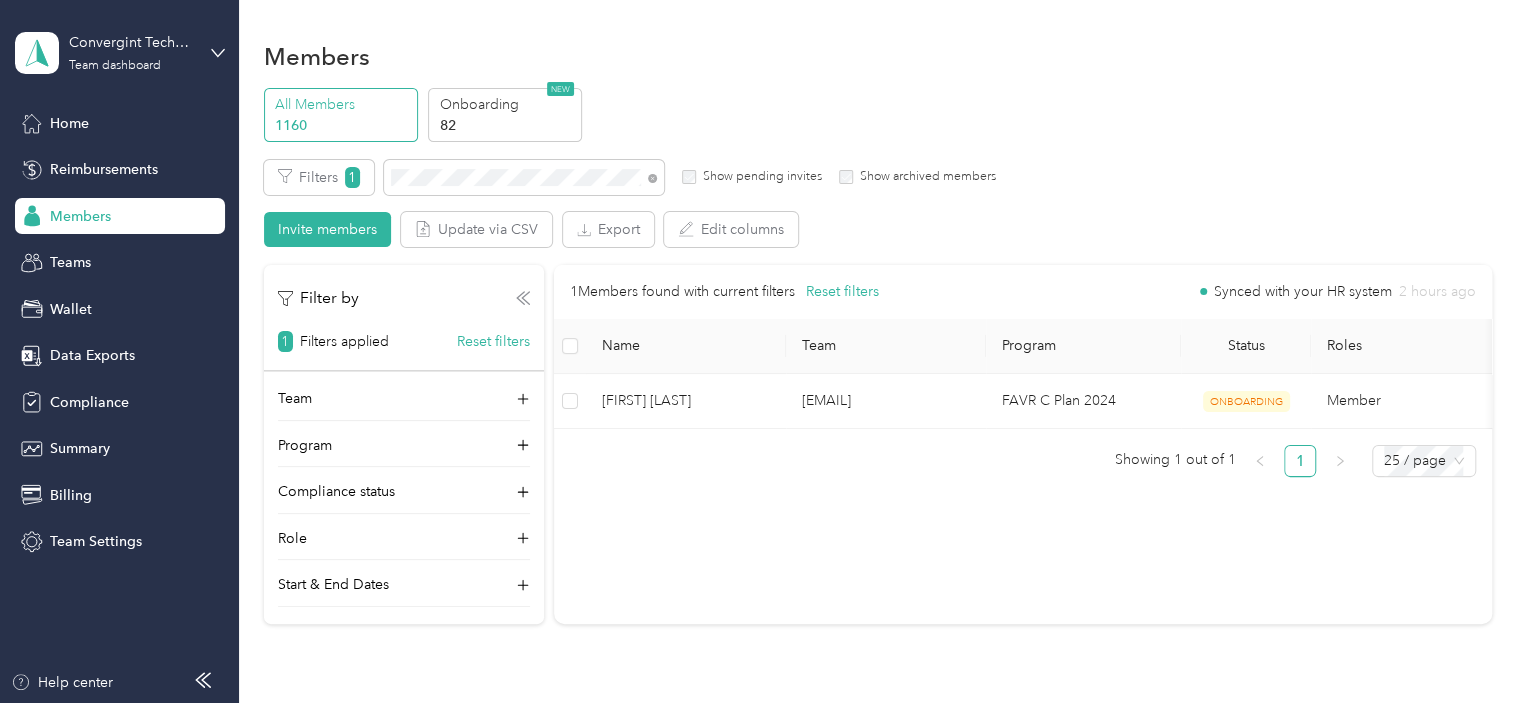 click 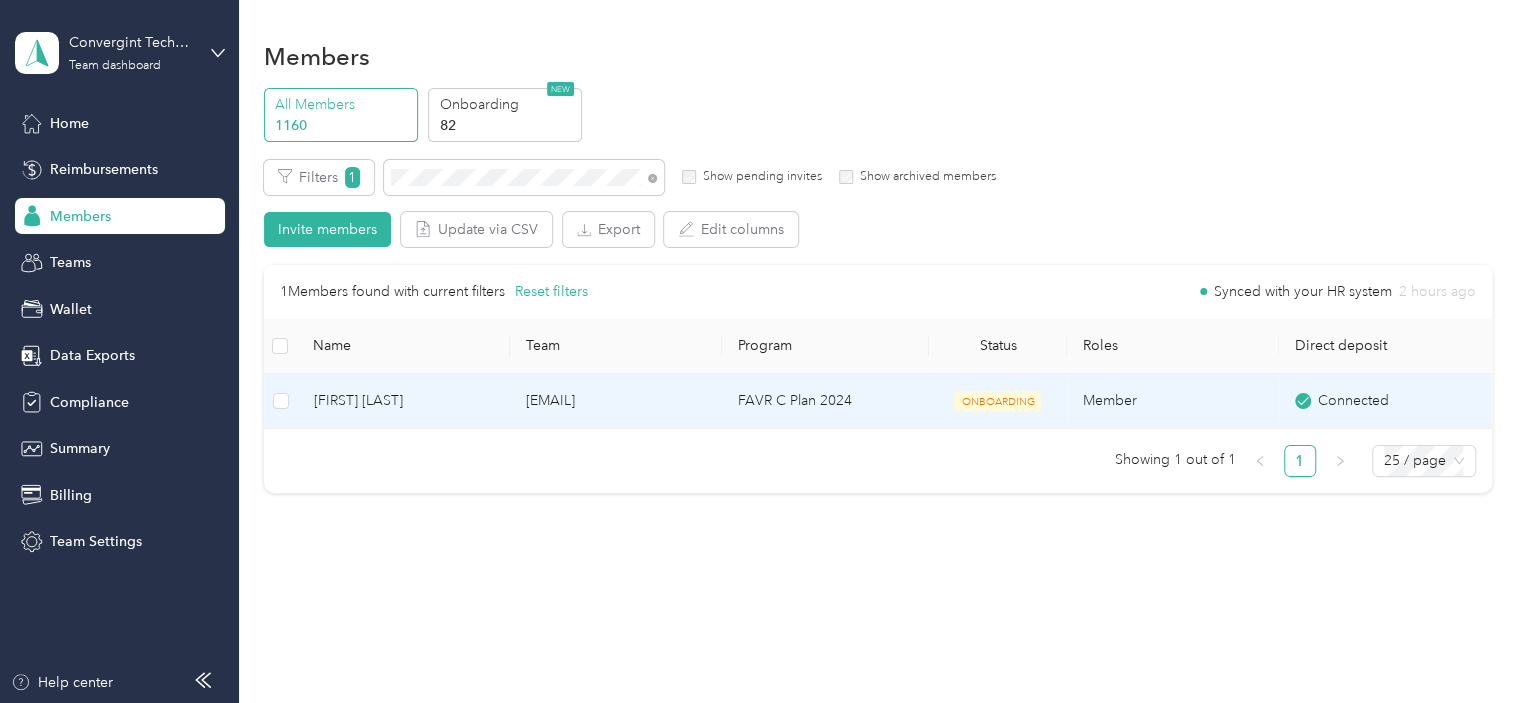 click on "[FIRST] [LAST]" at bounding box center (404, 401) 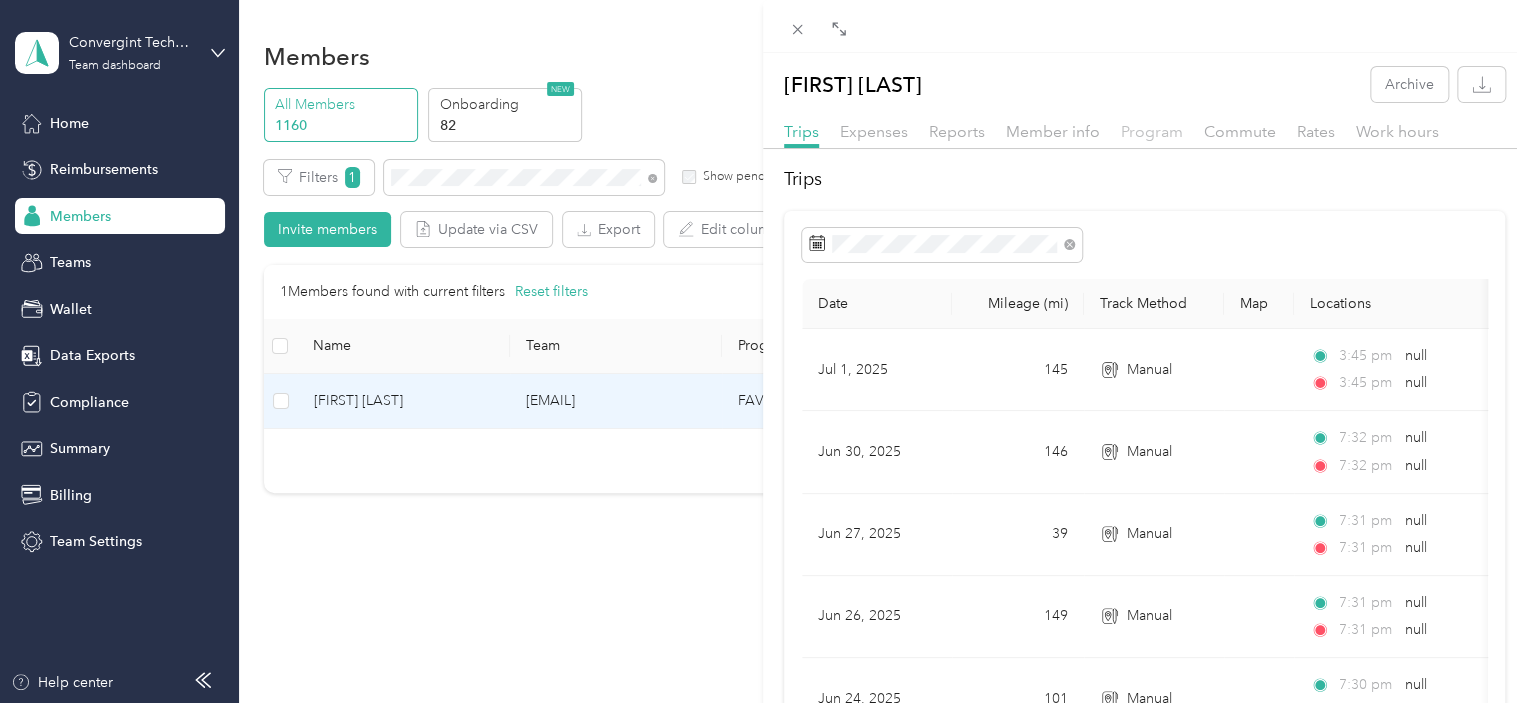 click on "Program" at bounding box center [1152, 131] 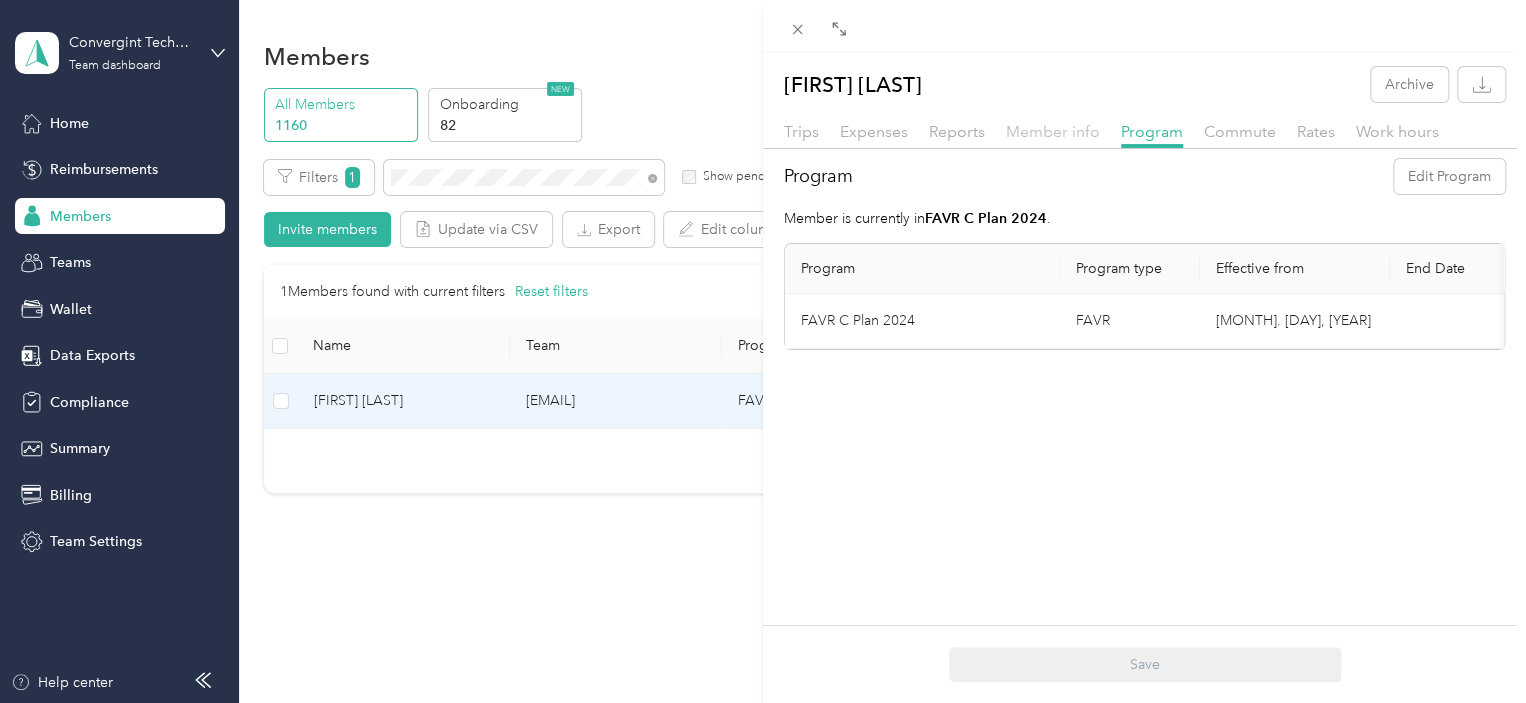 click on "Member info" at bounding box center (1053, 131) 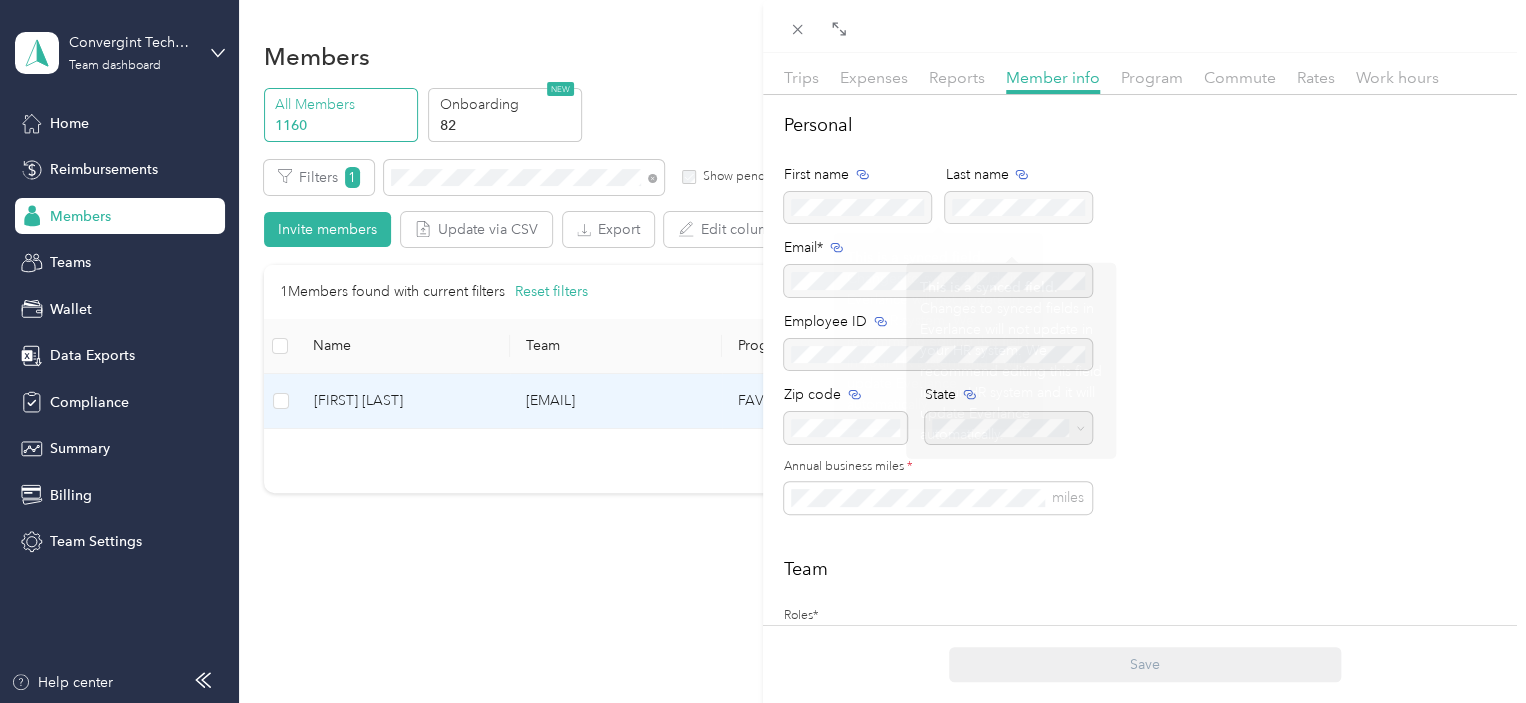 scroll, scrollTop: 0, scrollLeft: 0, axis: both 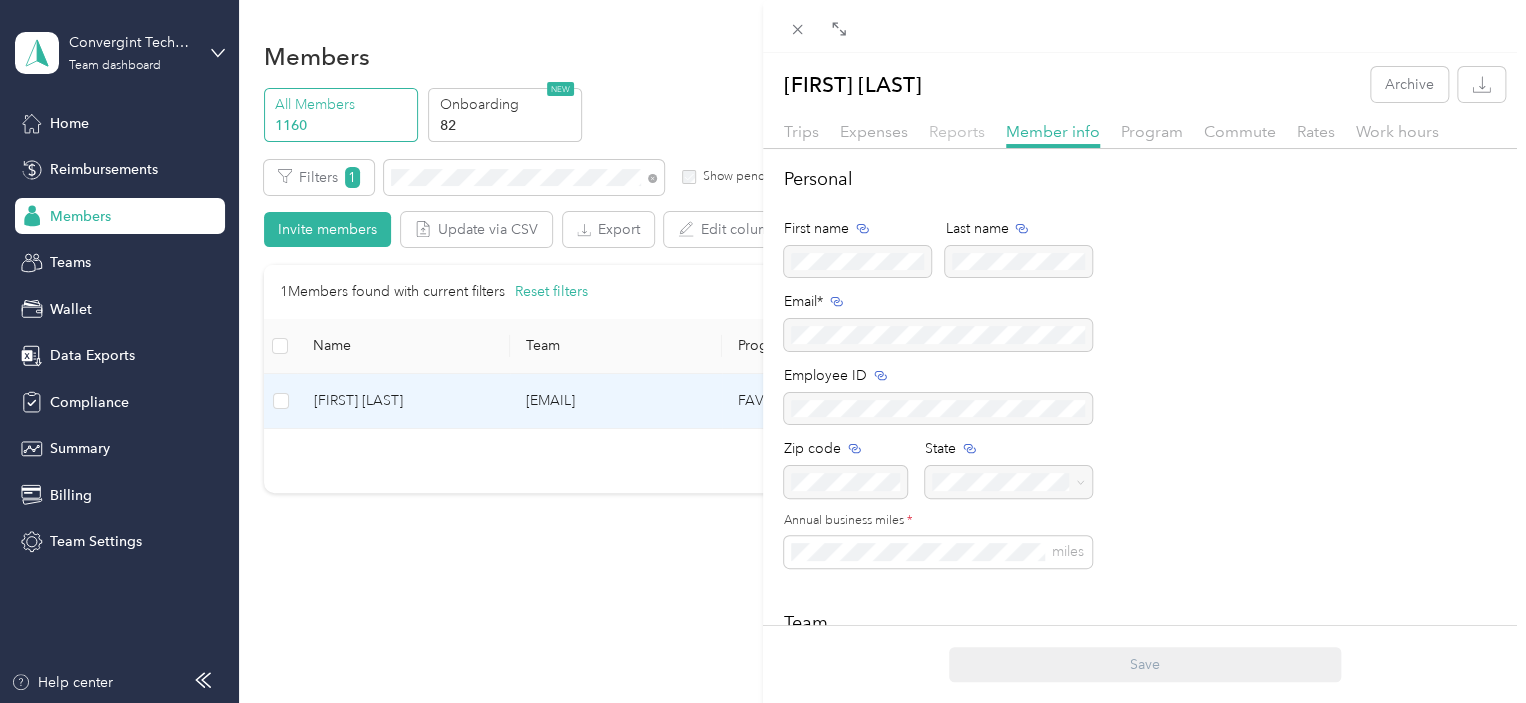 click on "Reports" at bounding box center [957, 131] 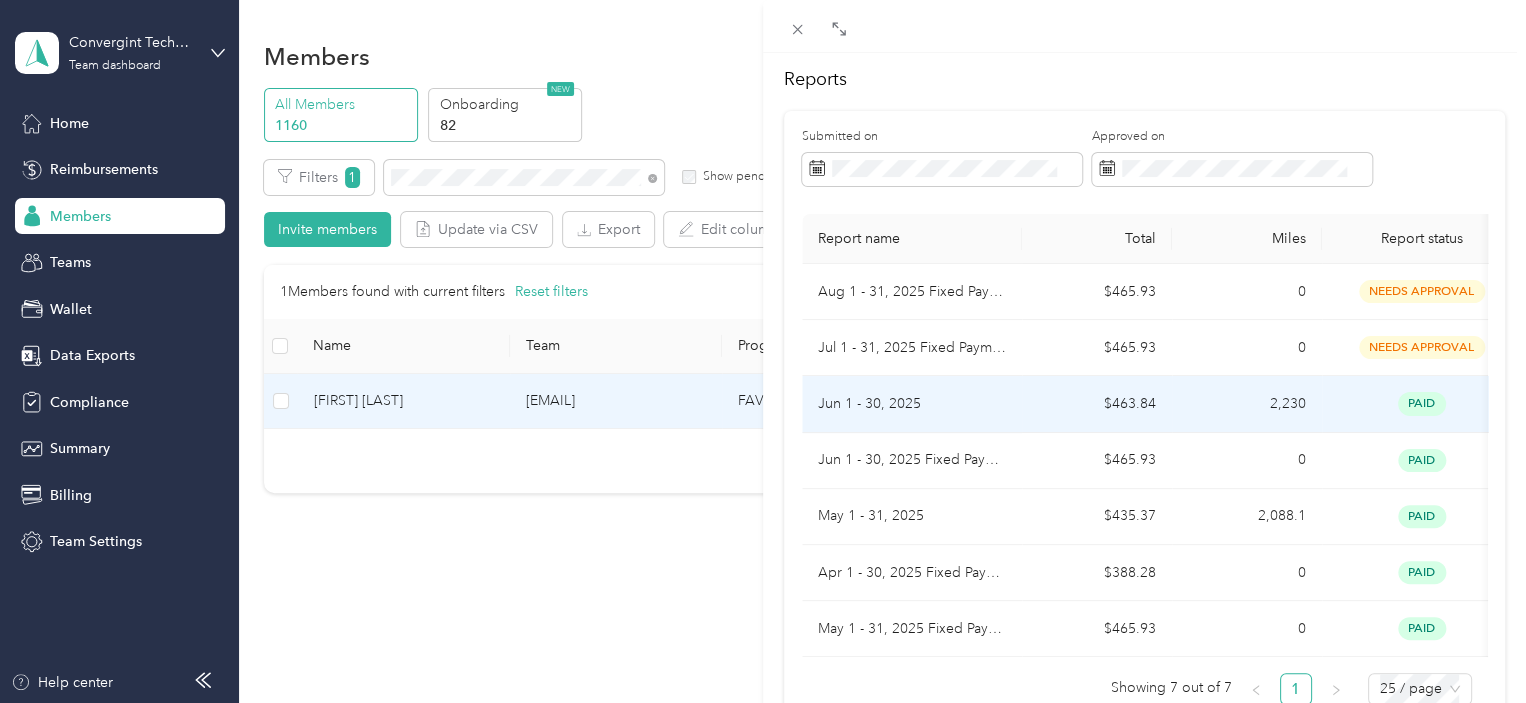 scroll, scrollTop: 200, scrollLeft: 0, axis: vertical 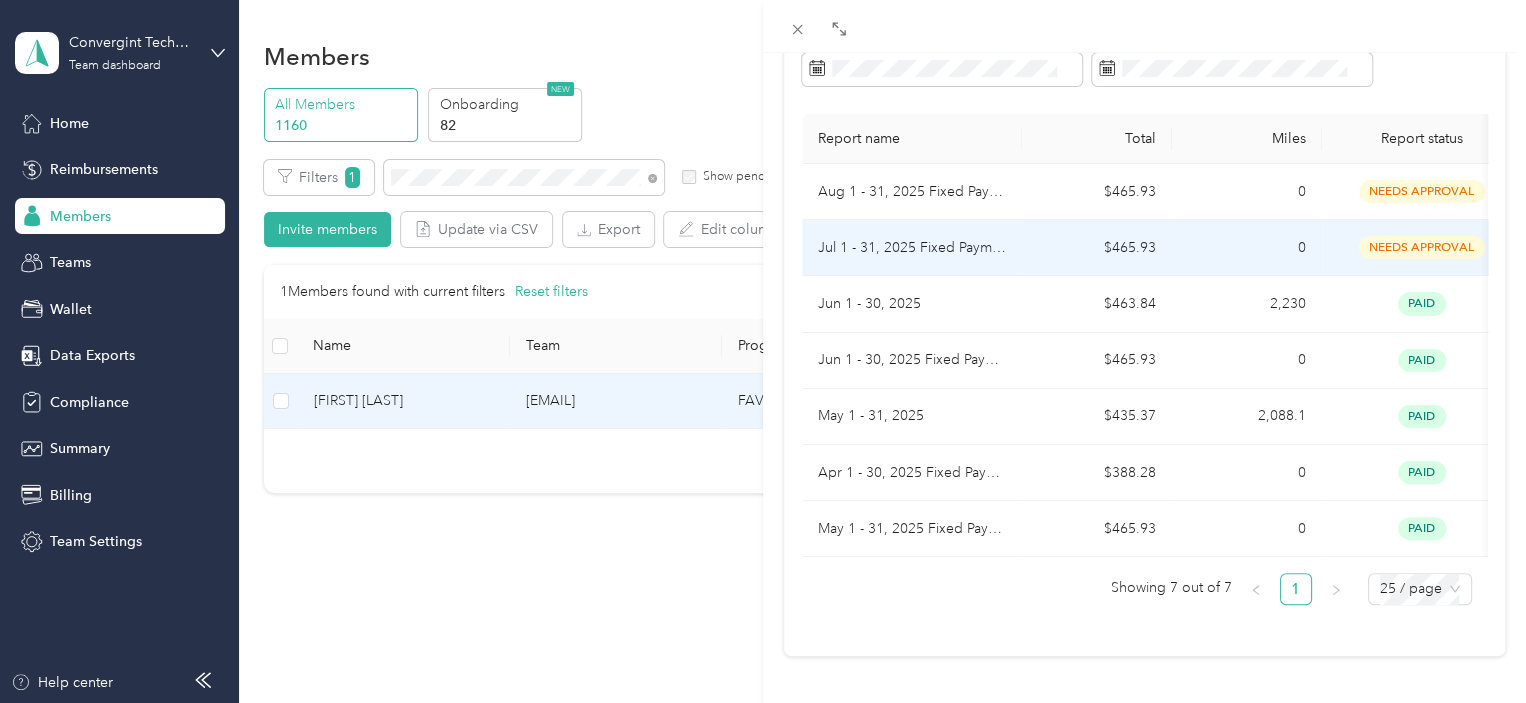 click on "Jul 1 - 31, 2025 Fixed Payment" at bounding box center [912, 248] 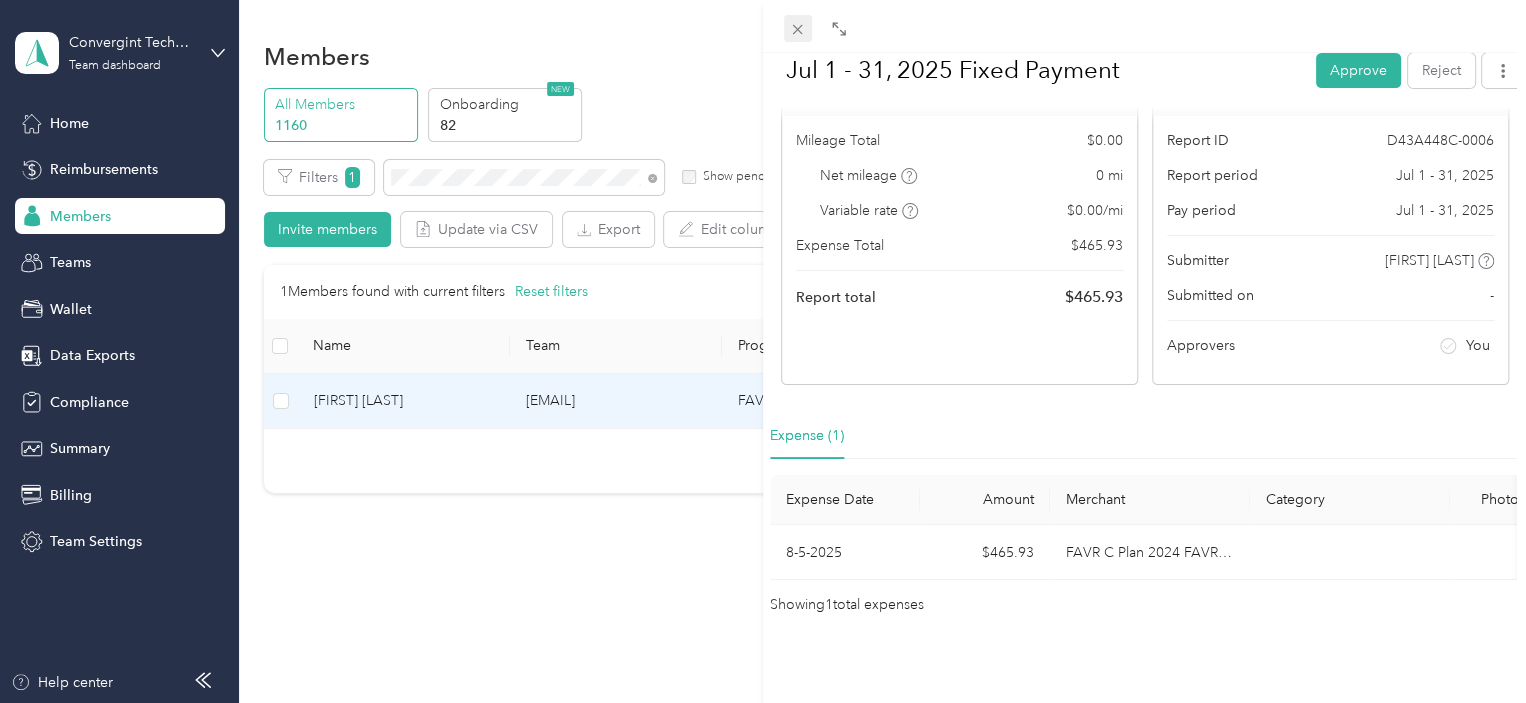 click 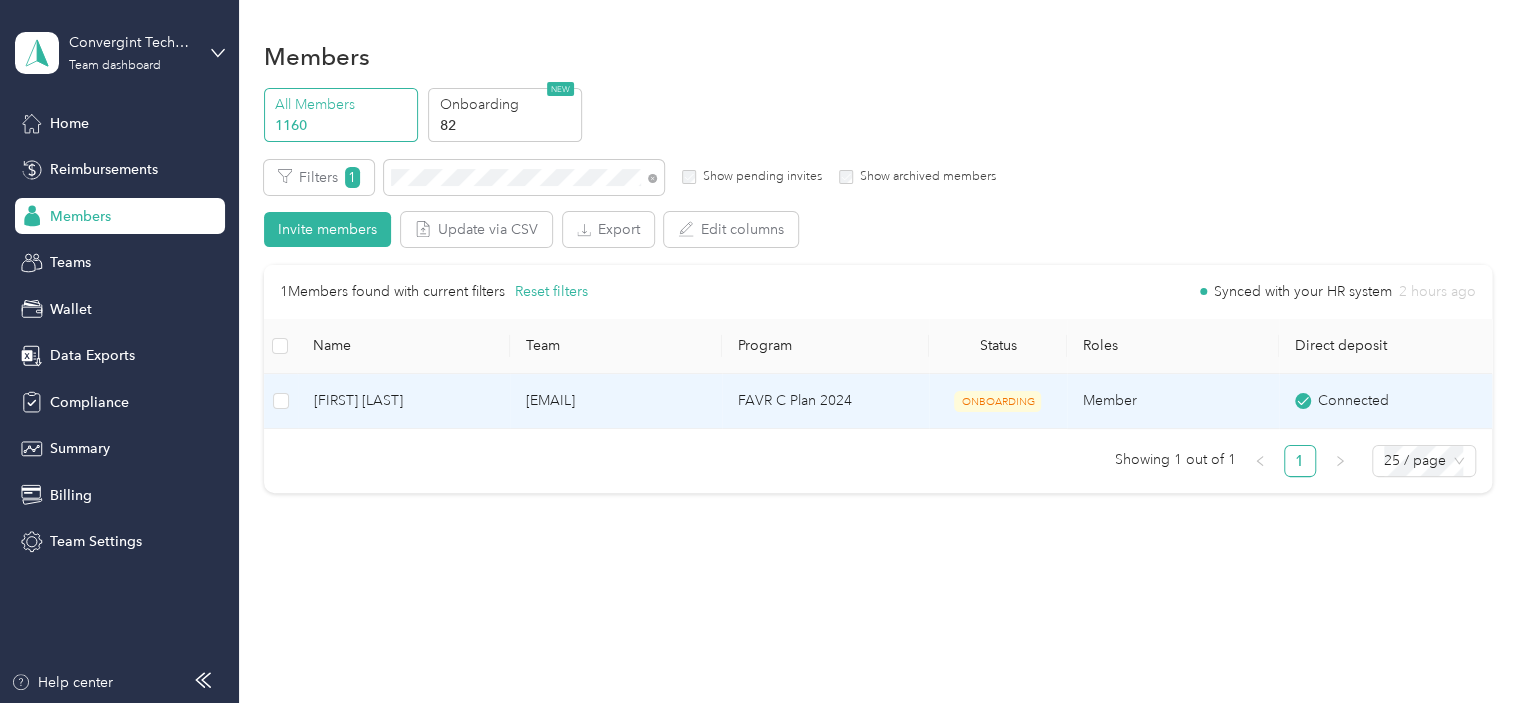 click on "[EMAIL]" at bounding box center [616, 401] 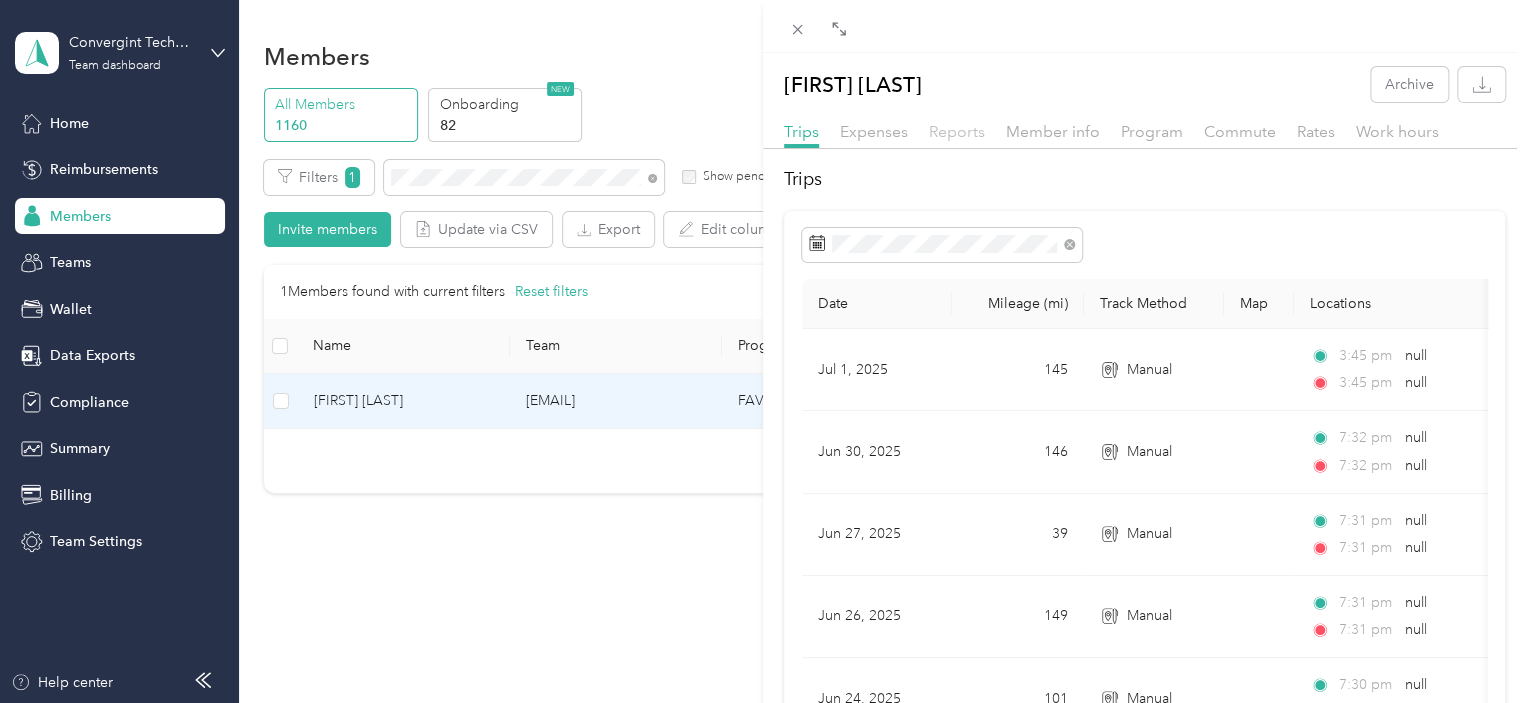 click on "Reports" at bounding box center [957, 131] 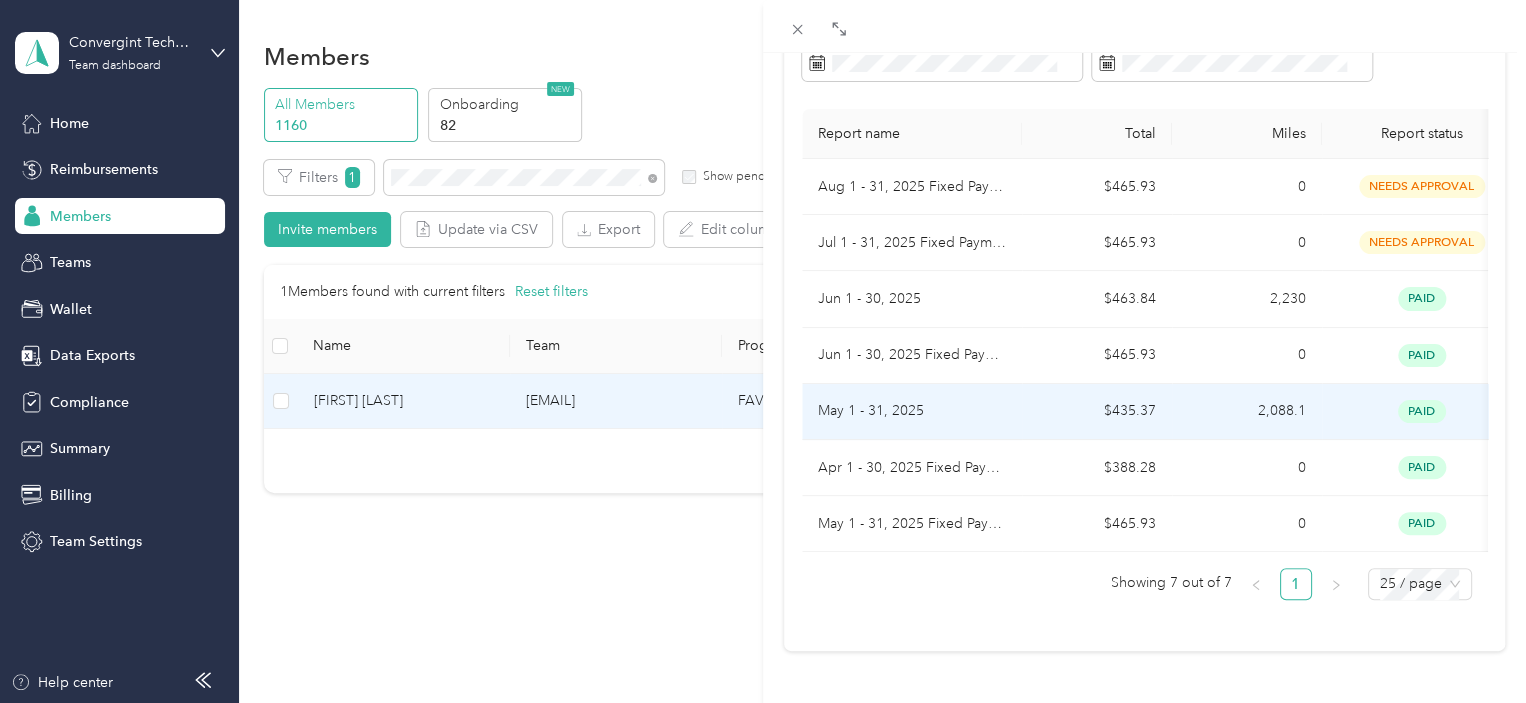 scroll, scrollTop: 234, scrollLeft: 0, axis: vertical 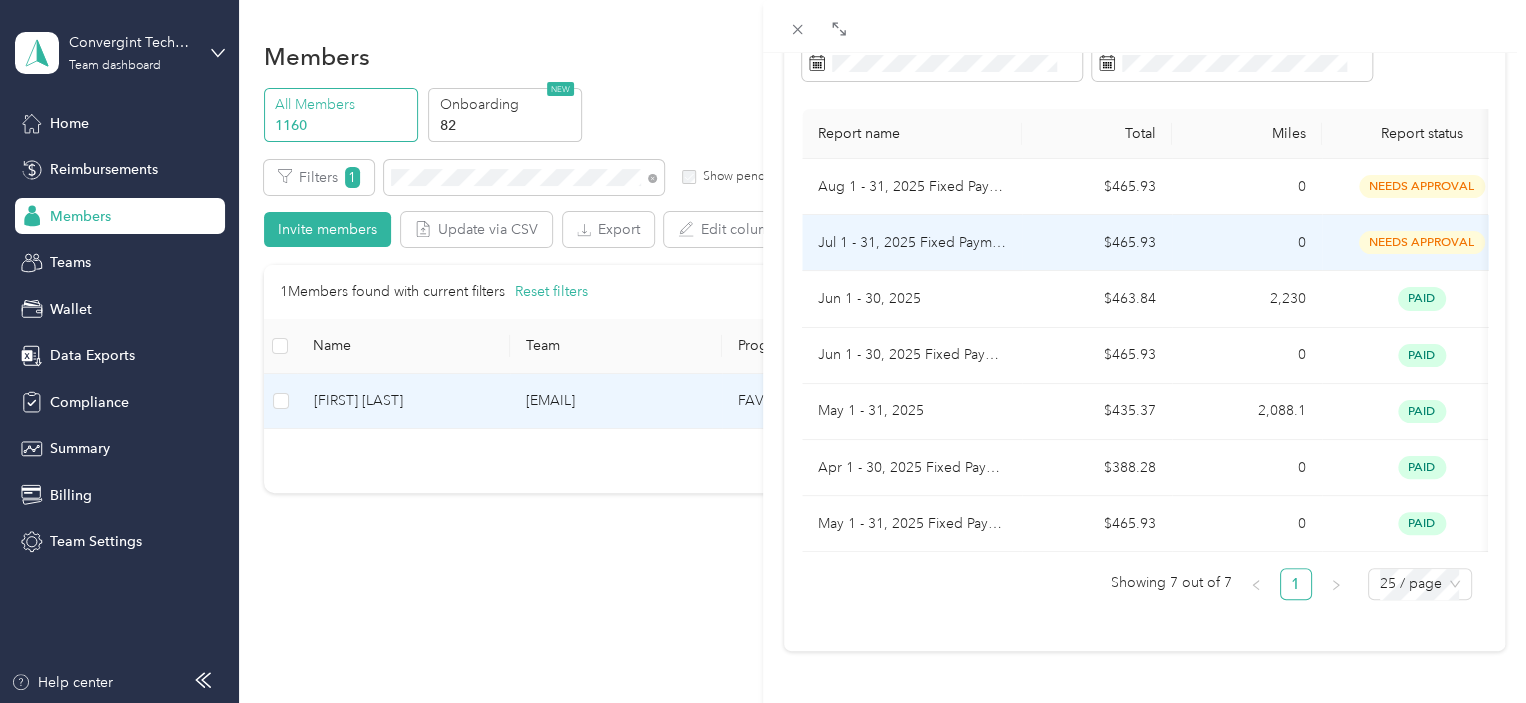 click on "Jul 1 - 31, 2025 Fixed Payment" at bounding box center (912, 243) 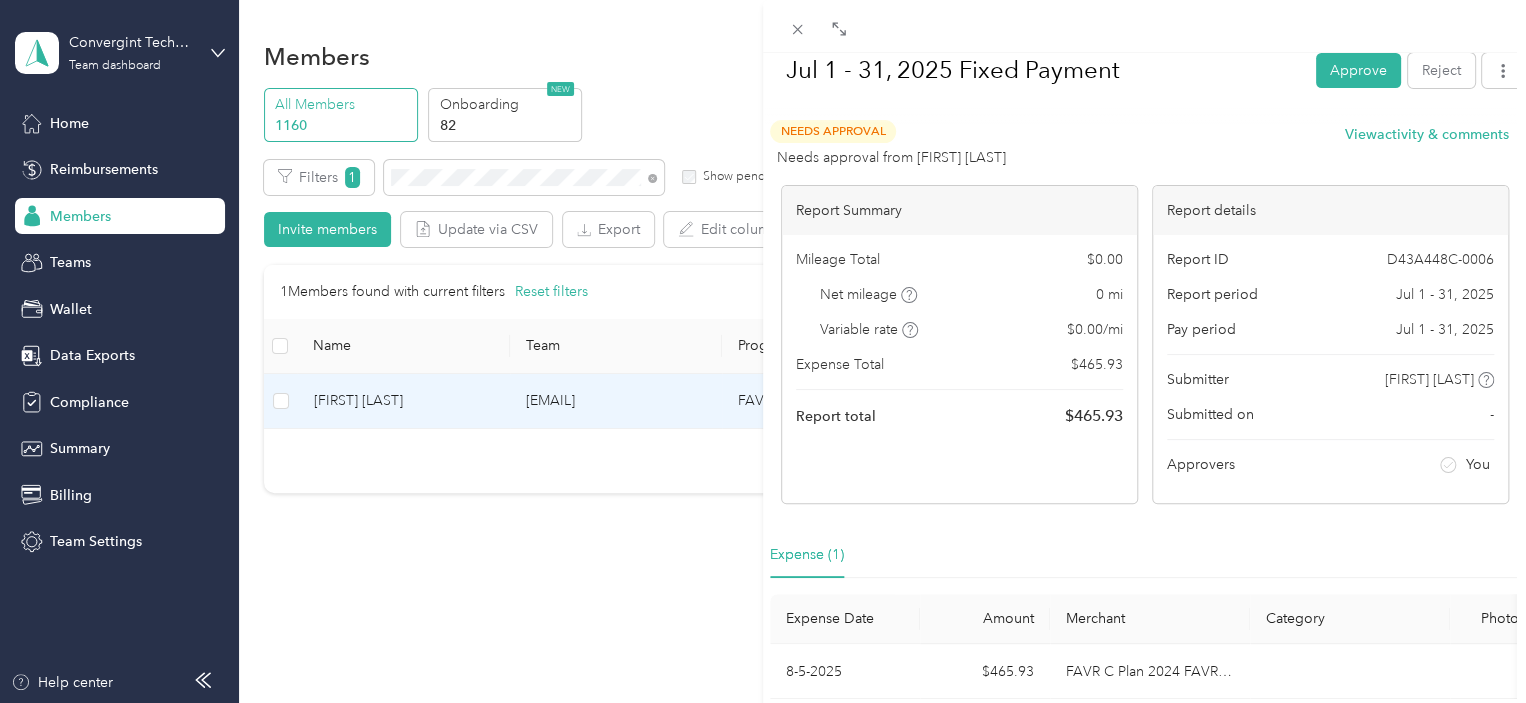 scroll, scrollTop: 0, scrollLeft: 0, axis: both 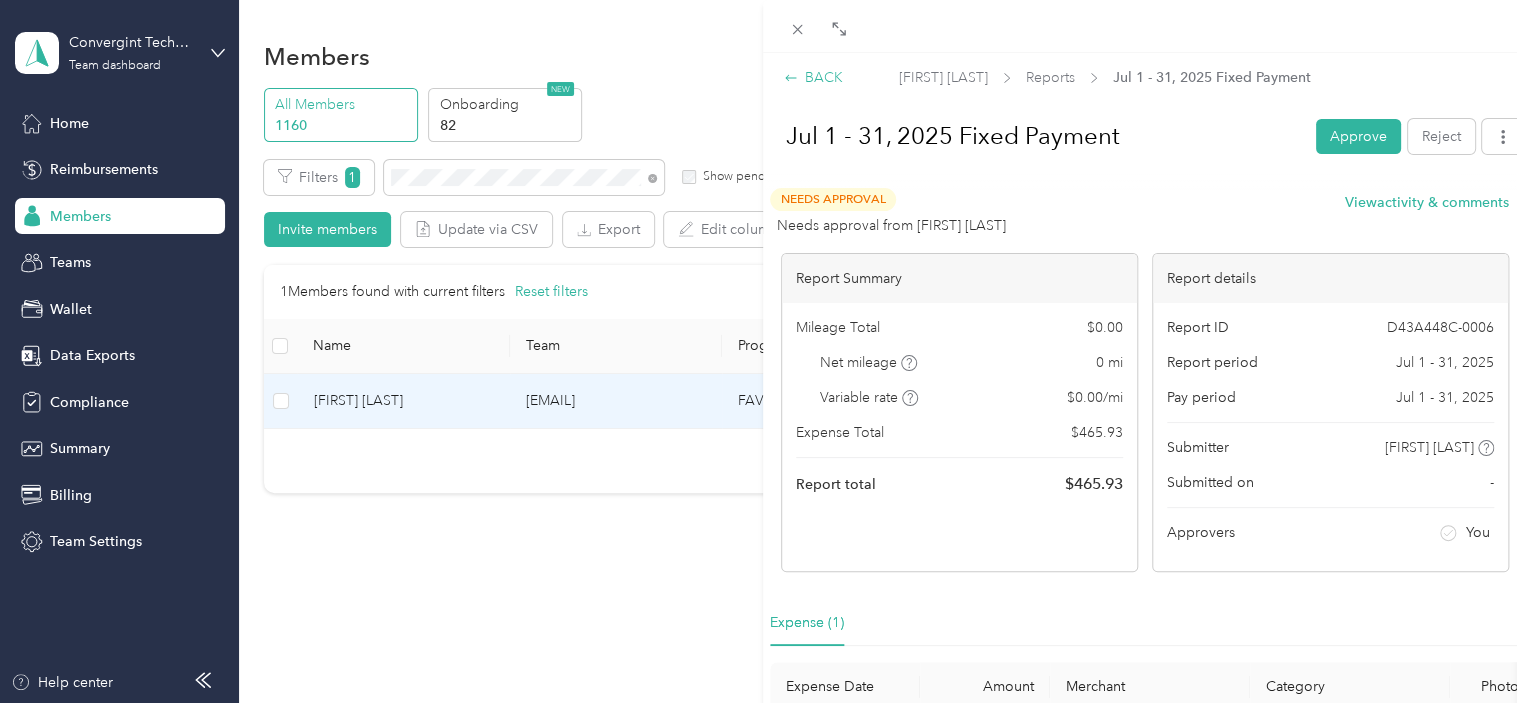 click on "BACK" at bounding box center (813, 77) 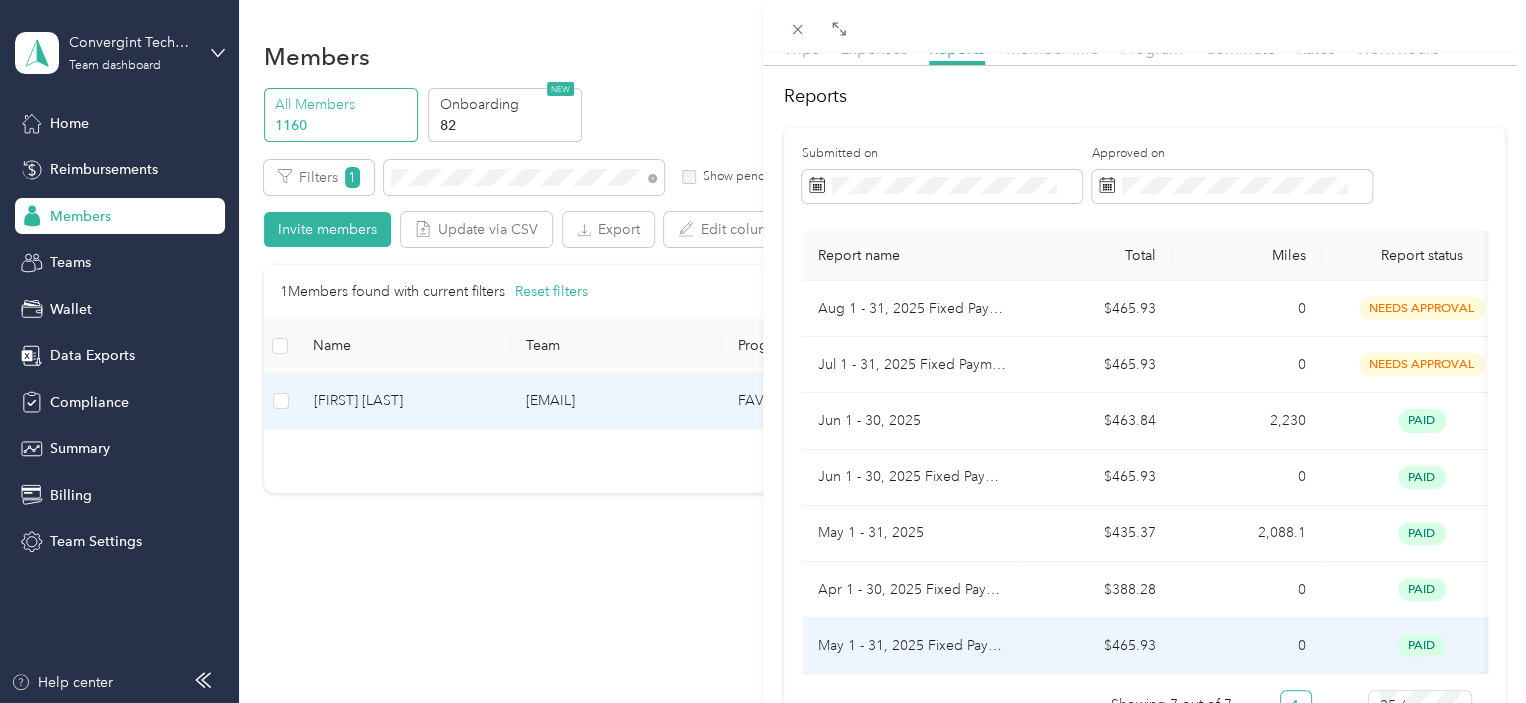 scroll, scrollTop: 200, scrollLeft: 0, axis: vertical 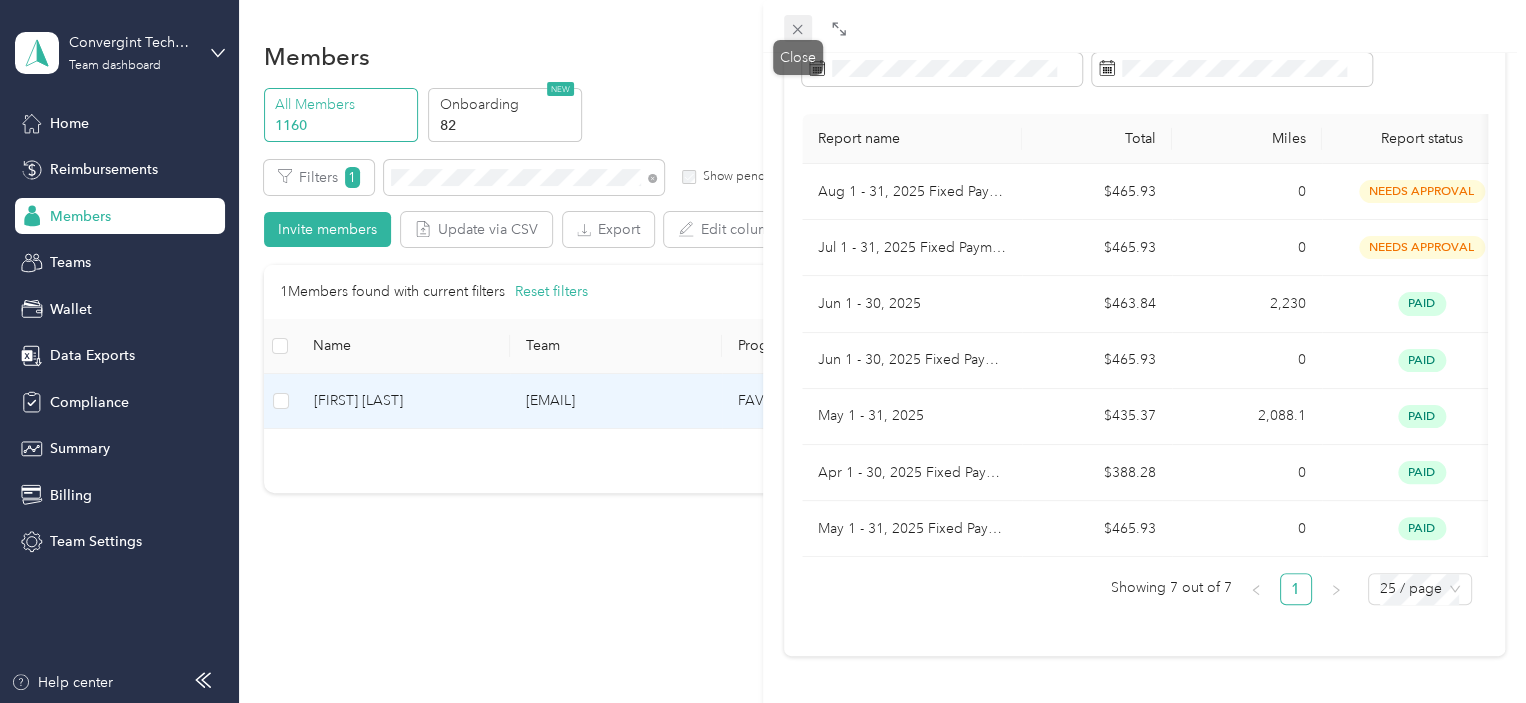 click 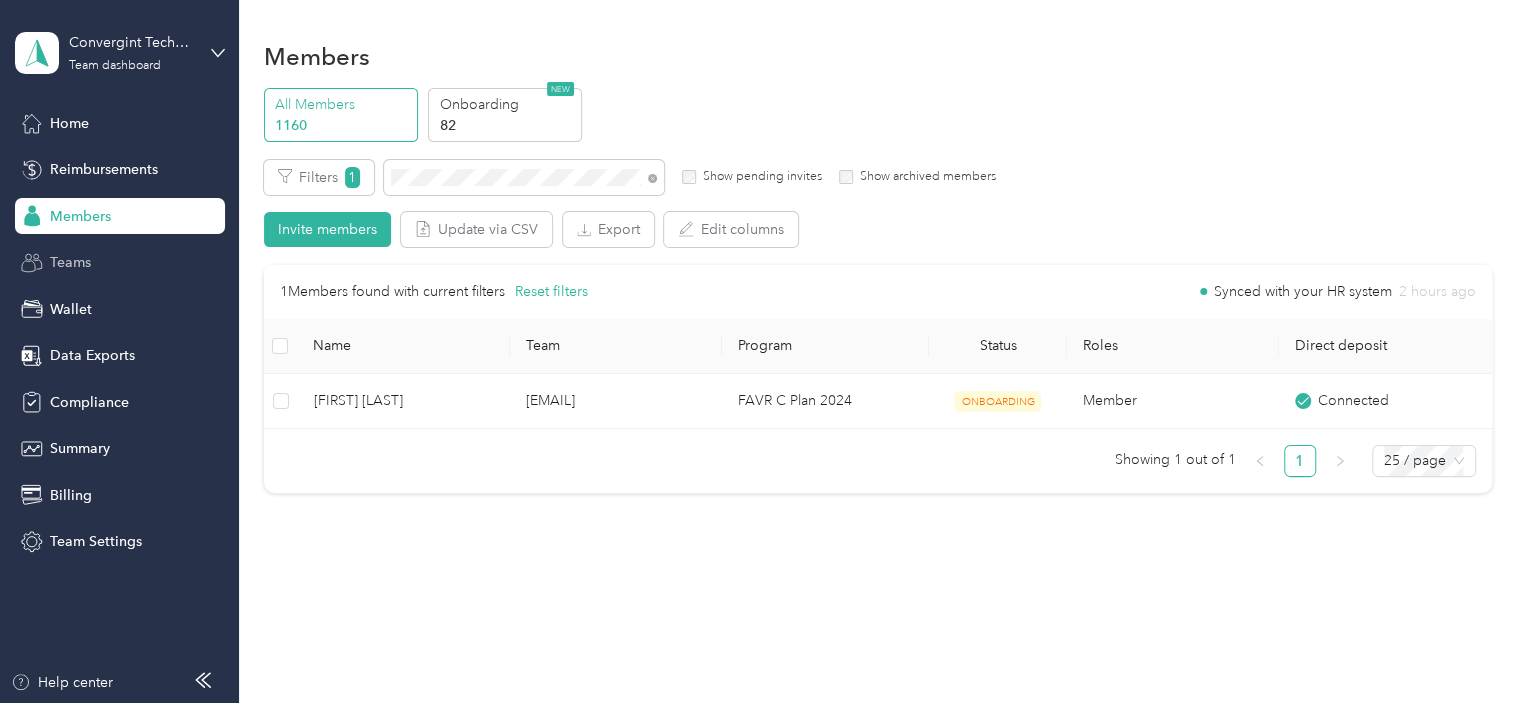 click on "Teams" at bounding box center (120, 263) 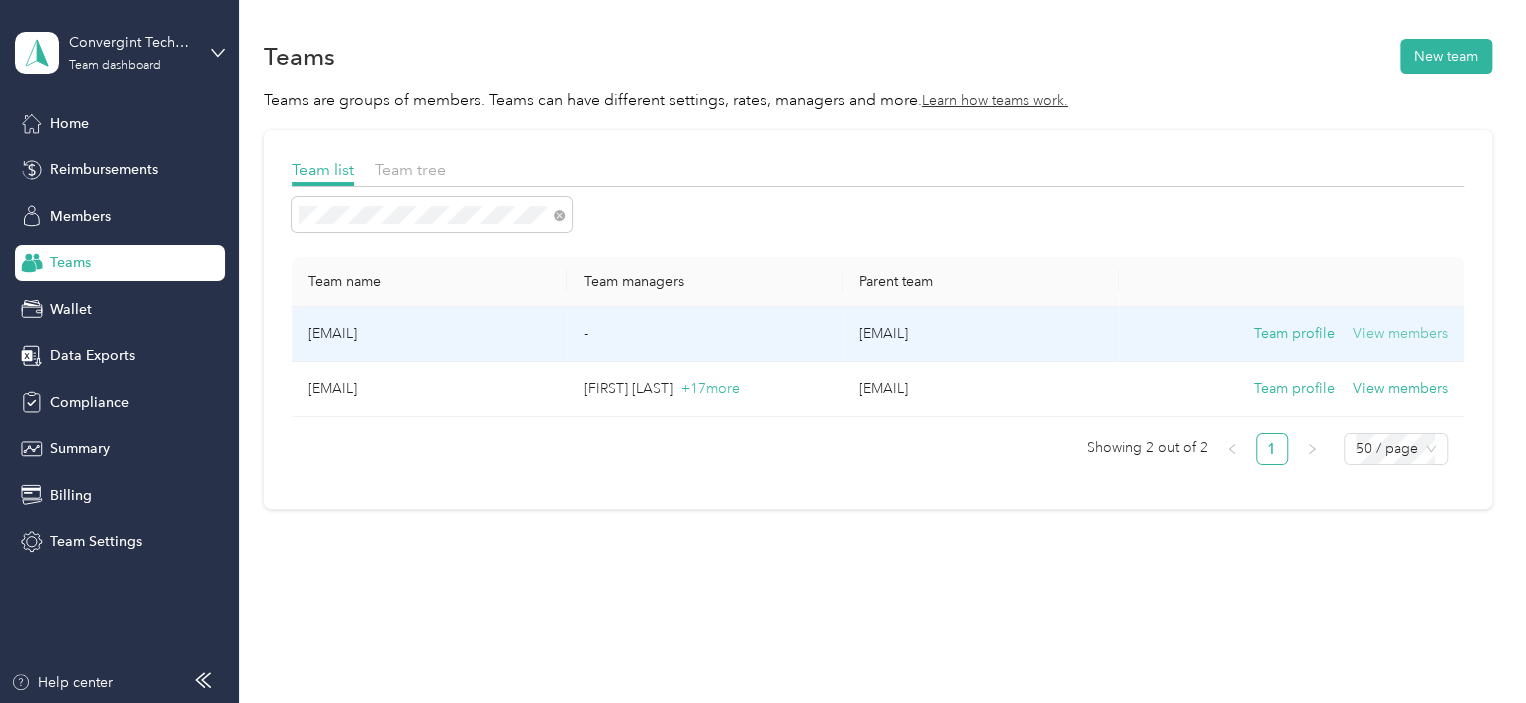 click on "View members" at bounding box center [1400, 334] 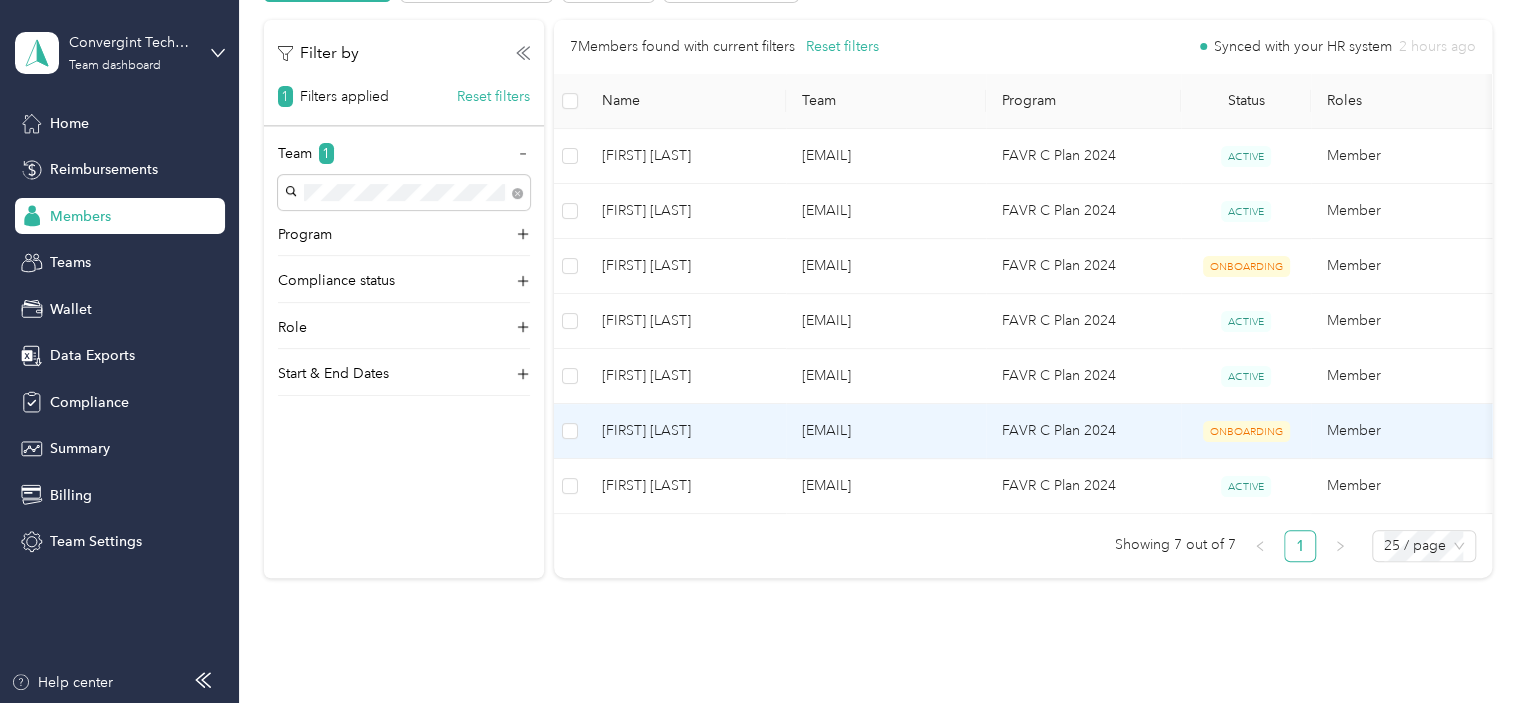 scroll, scrollTop: 356, scrollLeft: 0, axis: vertical 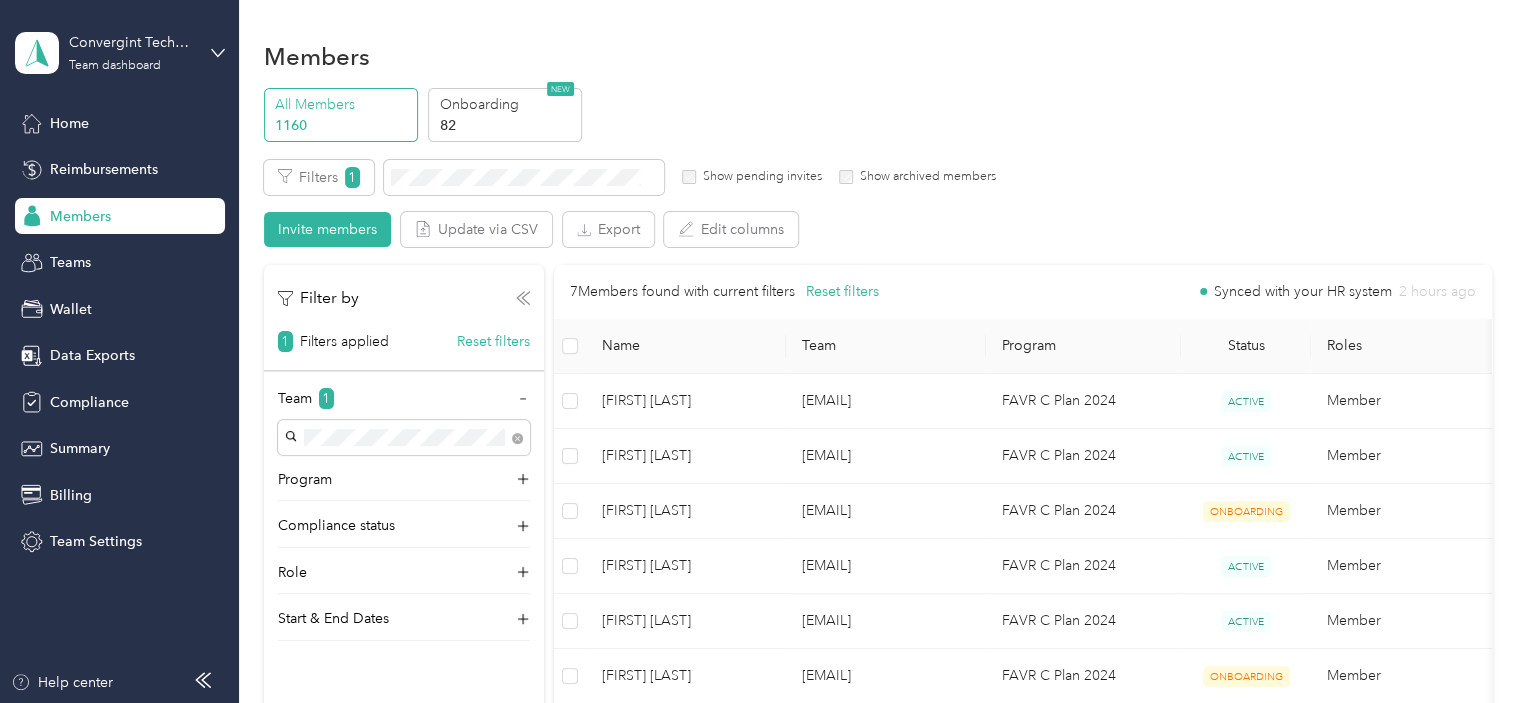click 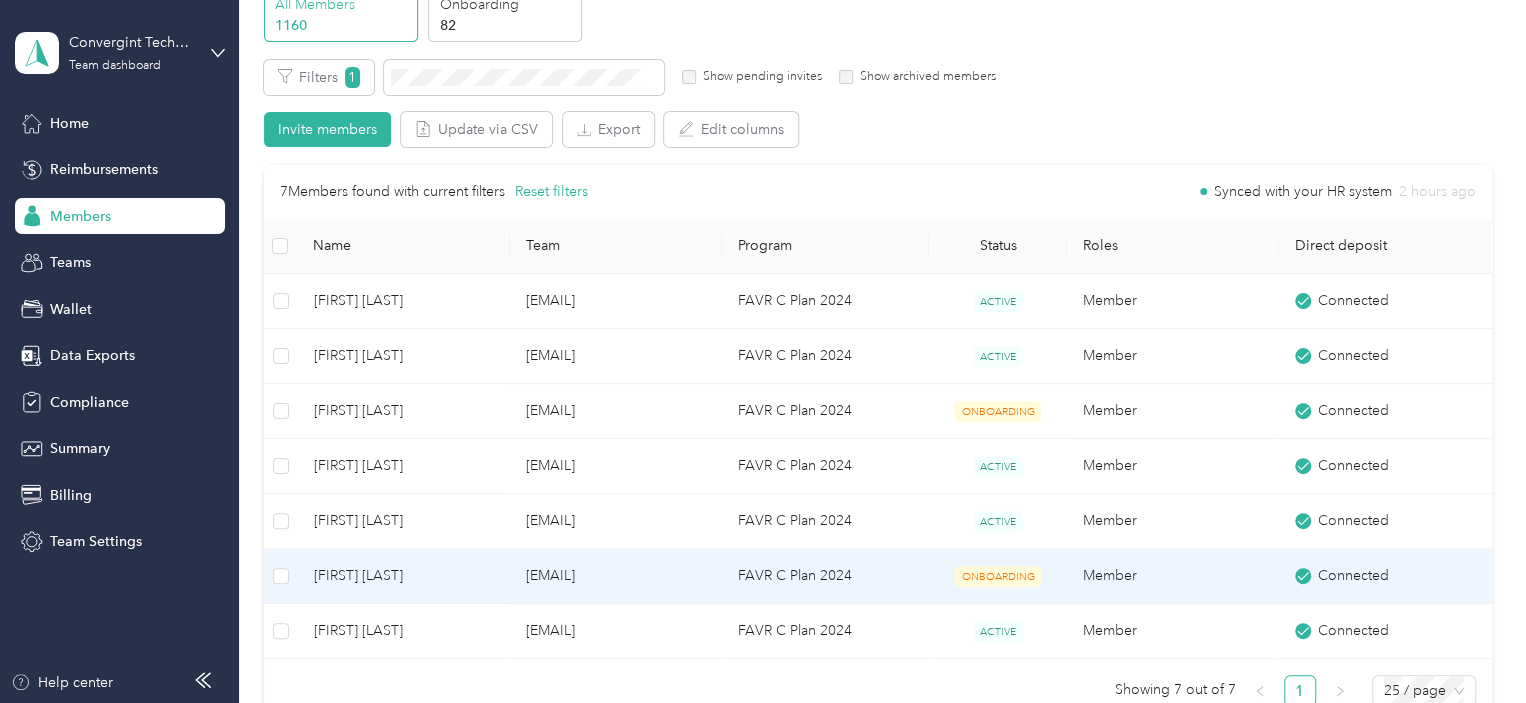 scroll, scrollTop: 0, scrollLeft: 0, axis: both 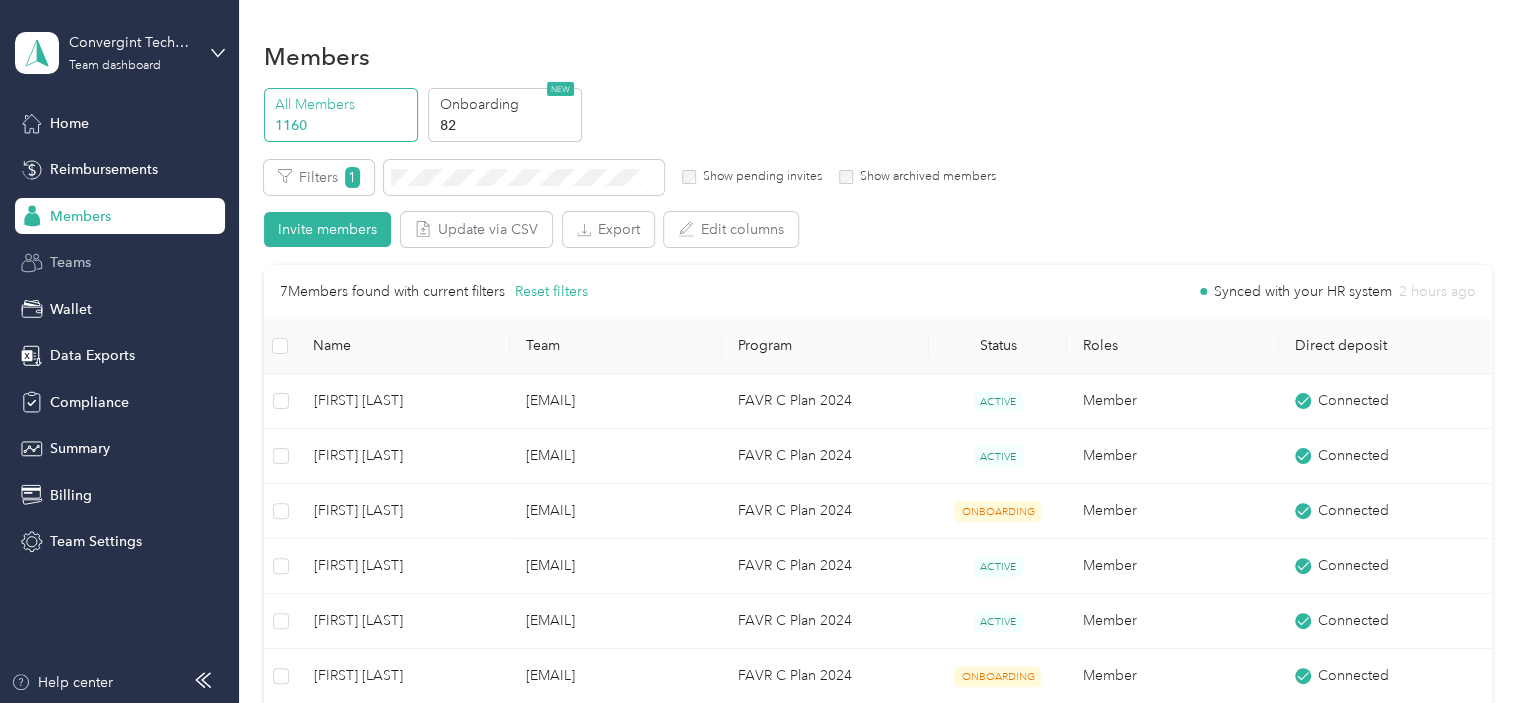 click on "Teams" at bounding box center (120, 263) 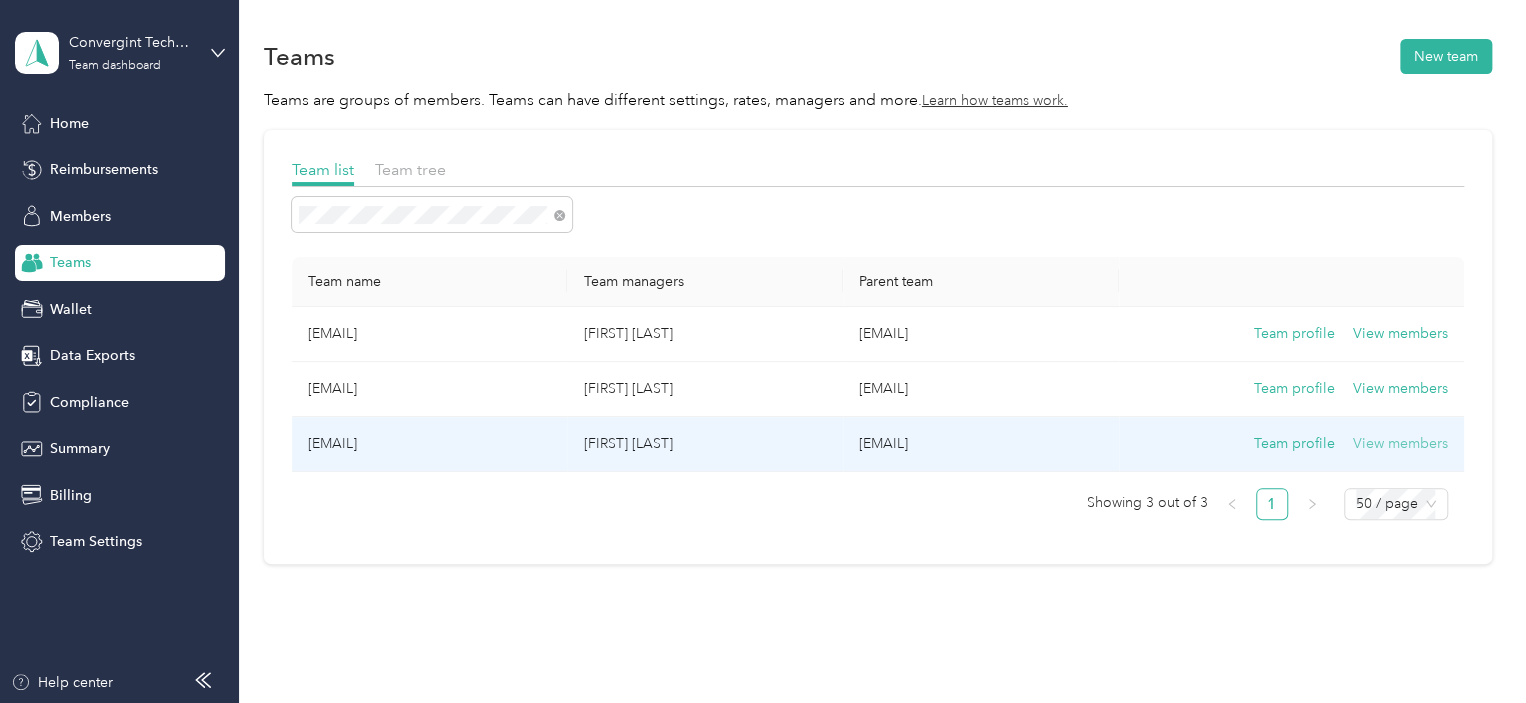 click on "View members" at bounding box center (1400, 444) 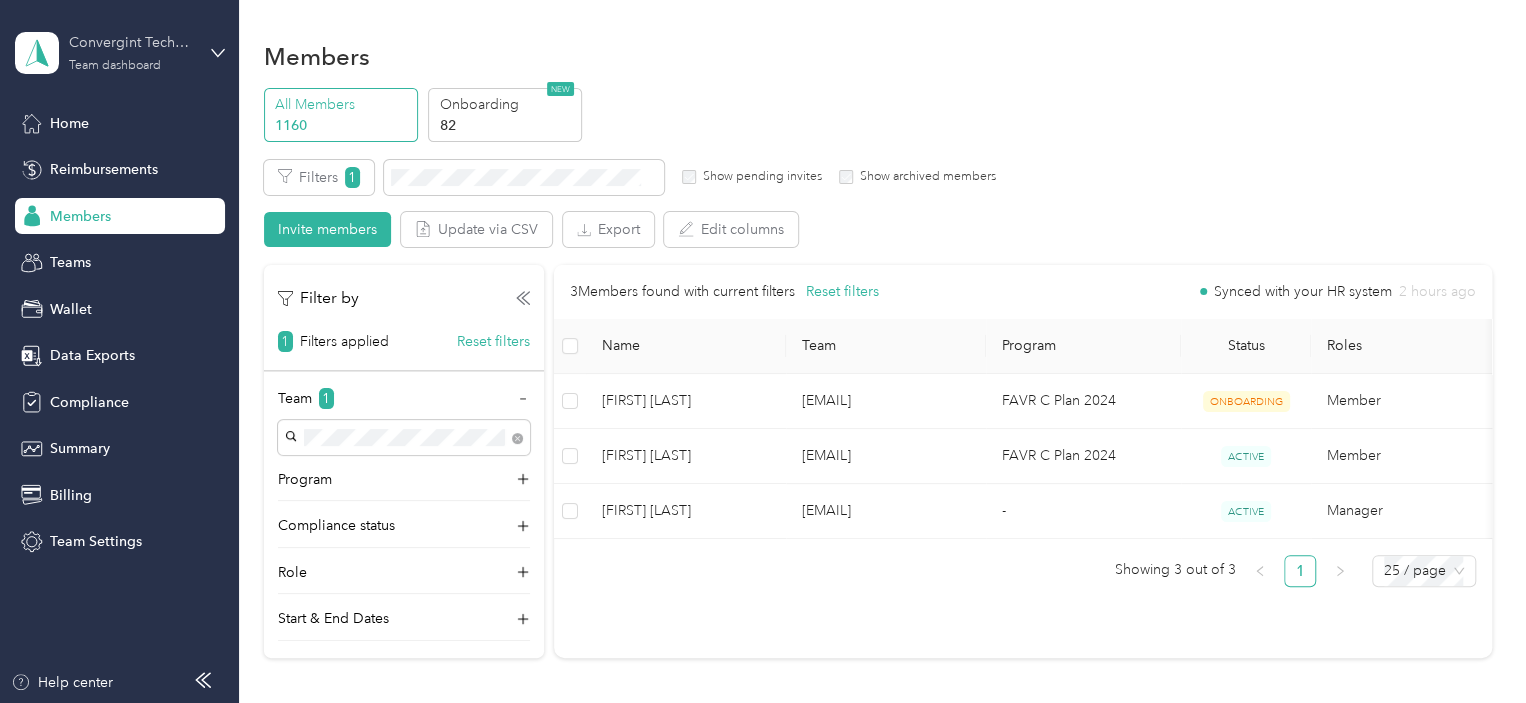 click on "Team dashboard" at bounding box center [115, 66] 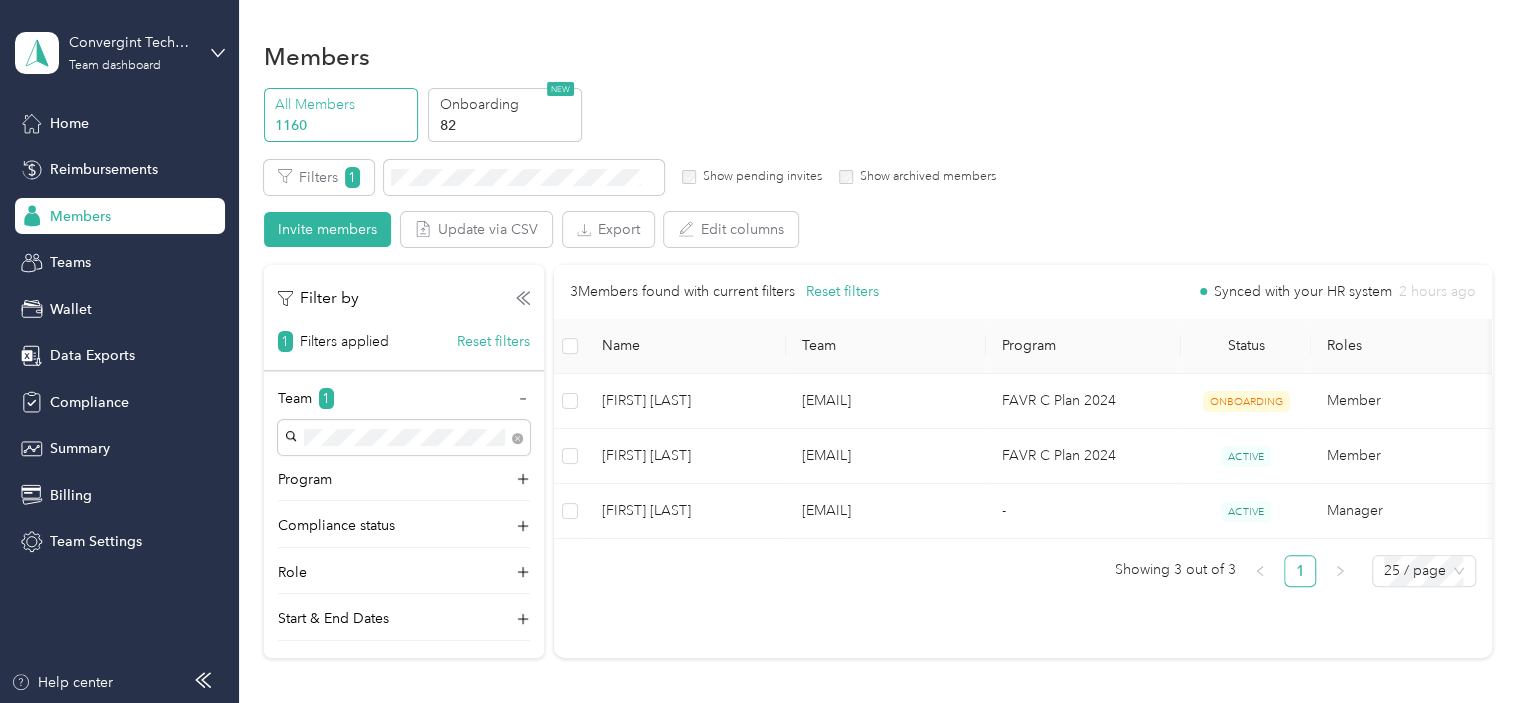 click on "Log out" at bounding box center (70, 255) 